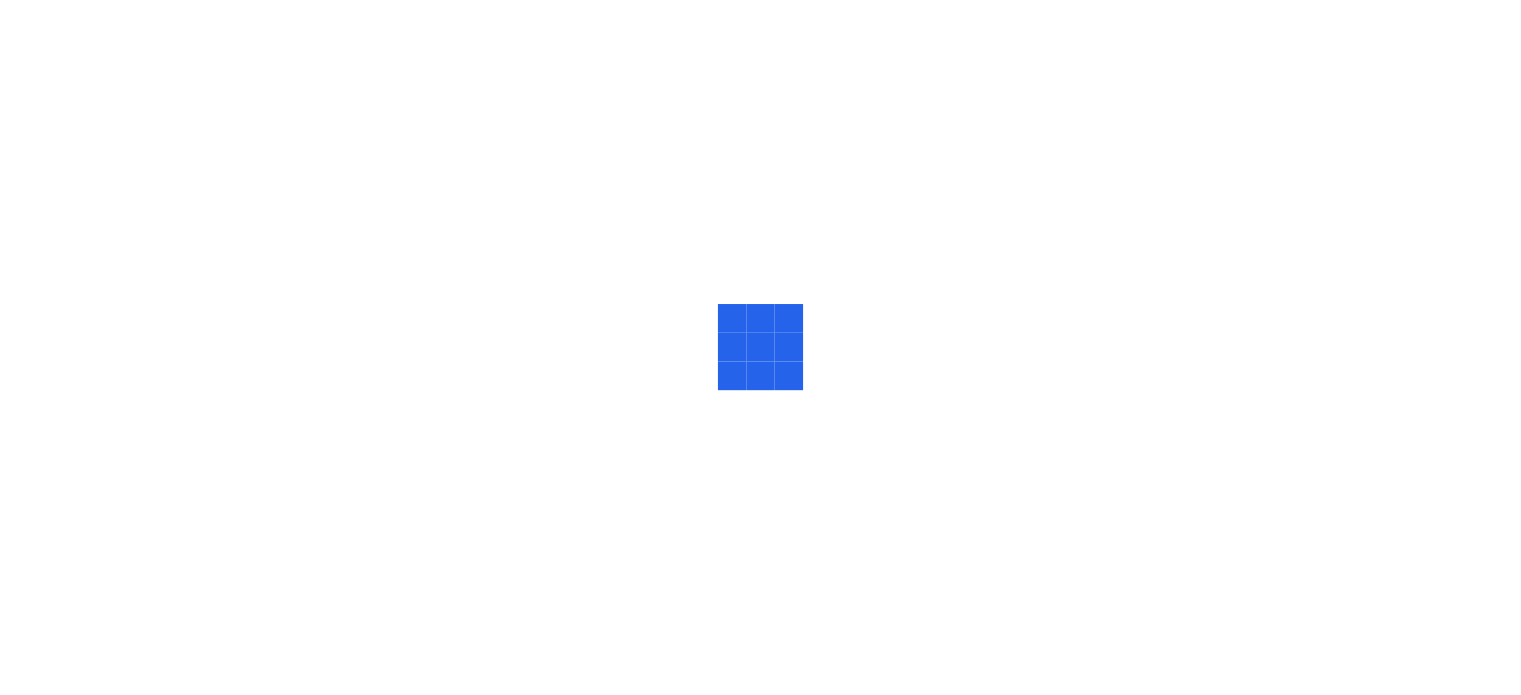 scroll, scrollTop: 0, scrollLeft: 0, axis: both 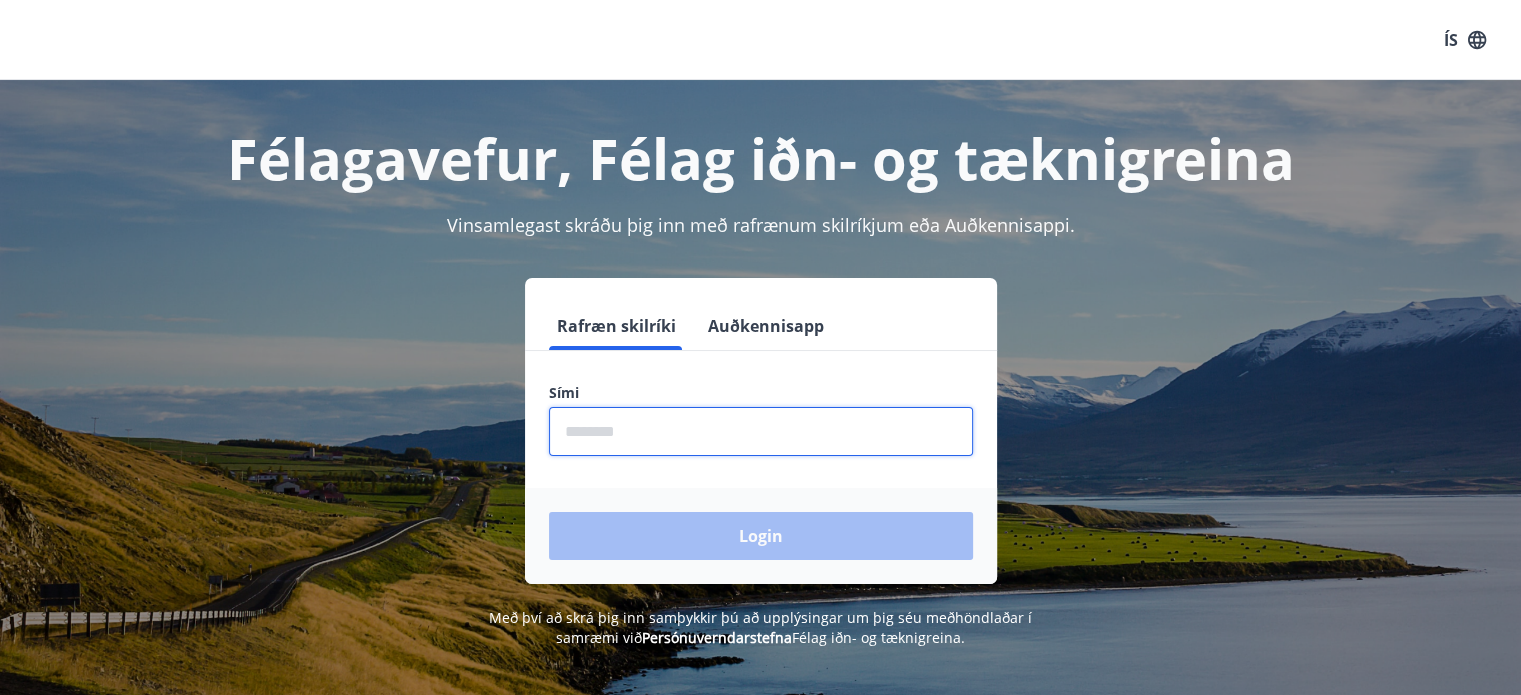 click at bounding box center [761, 431] 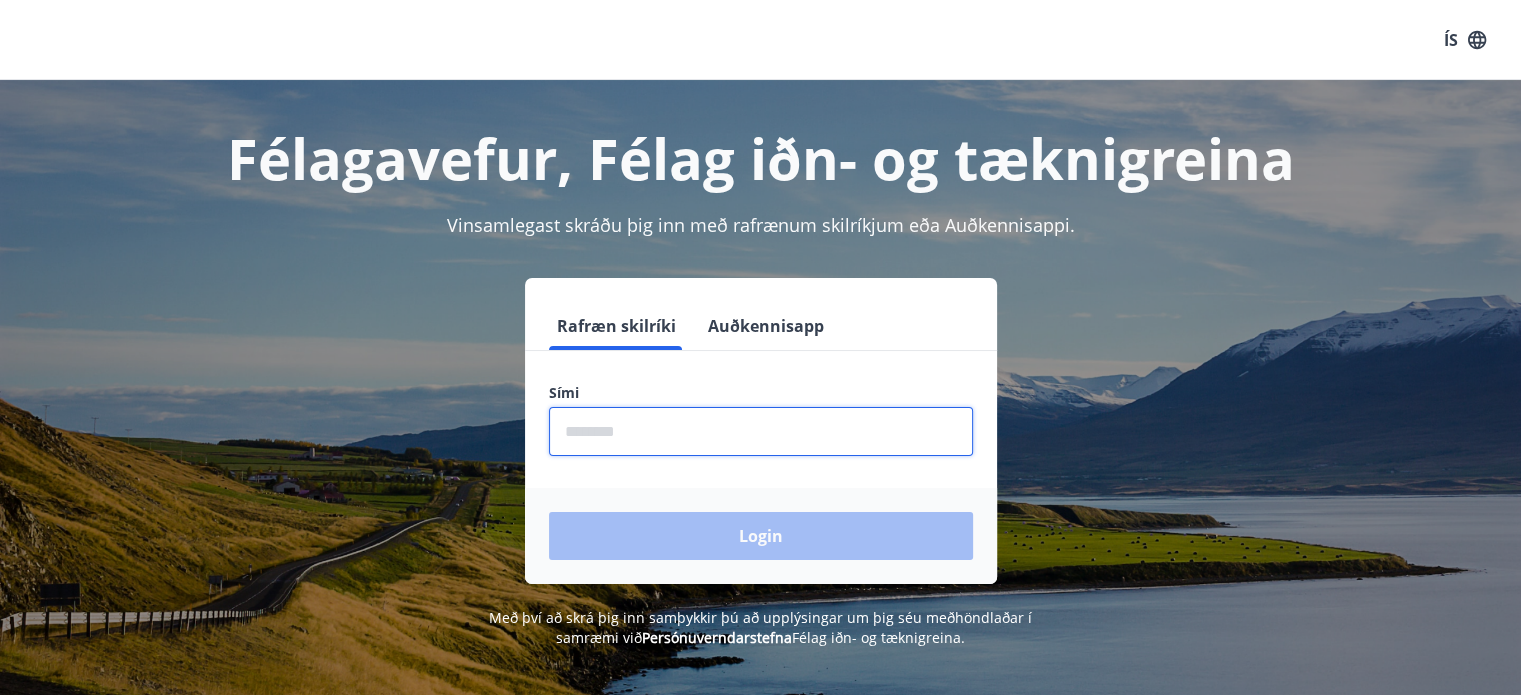 type on "********" 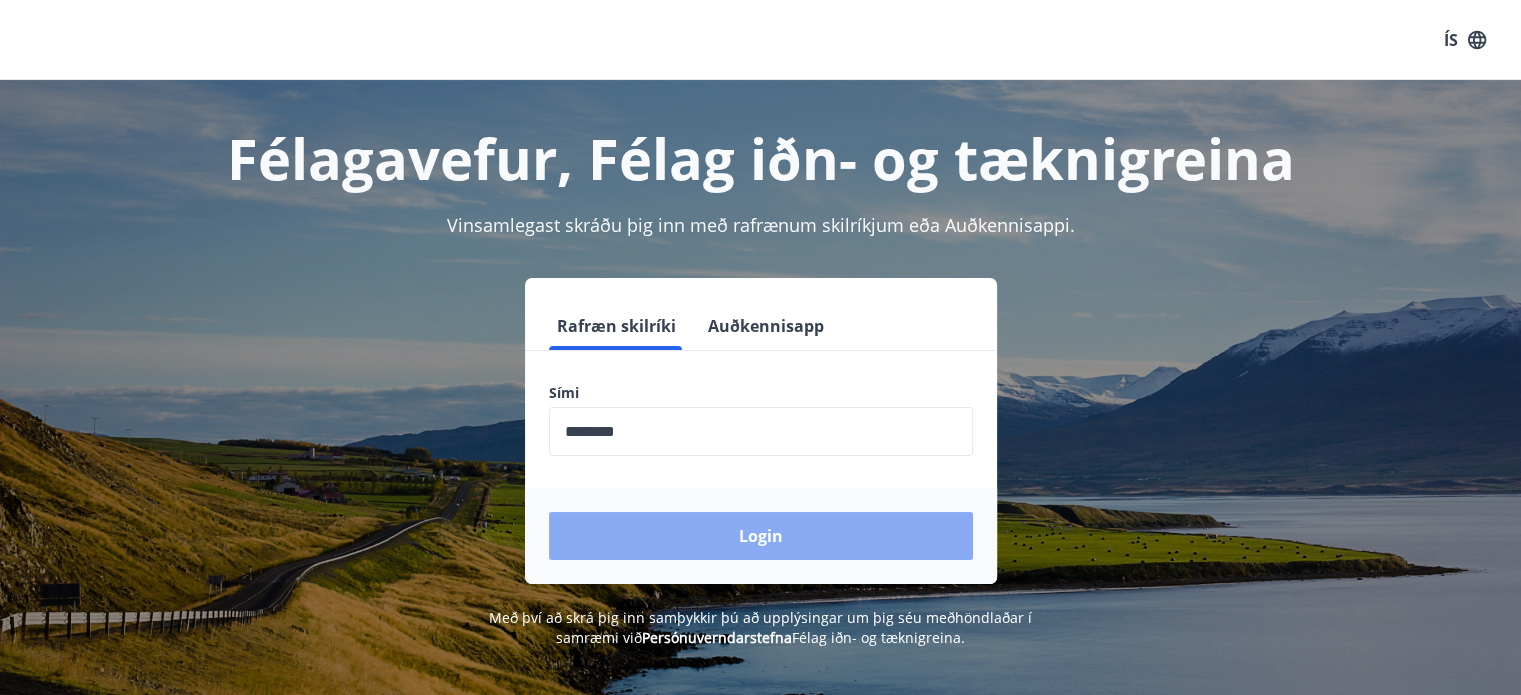 click on "Login" at bounding box center [761, 536] 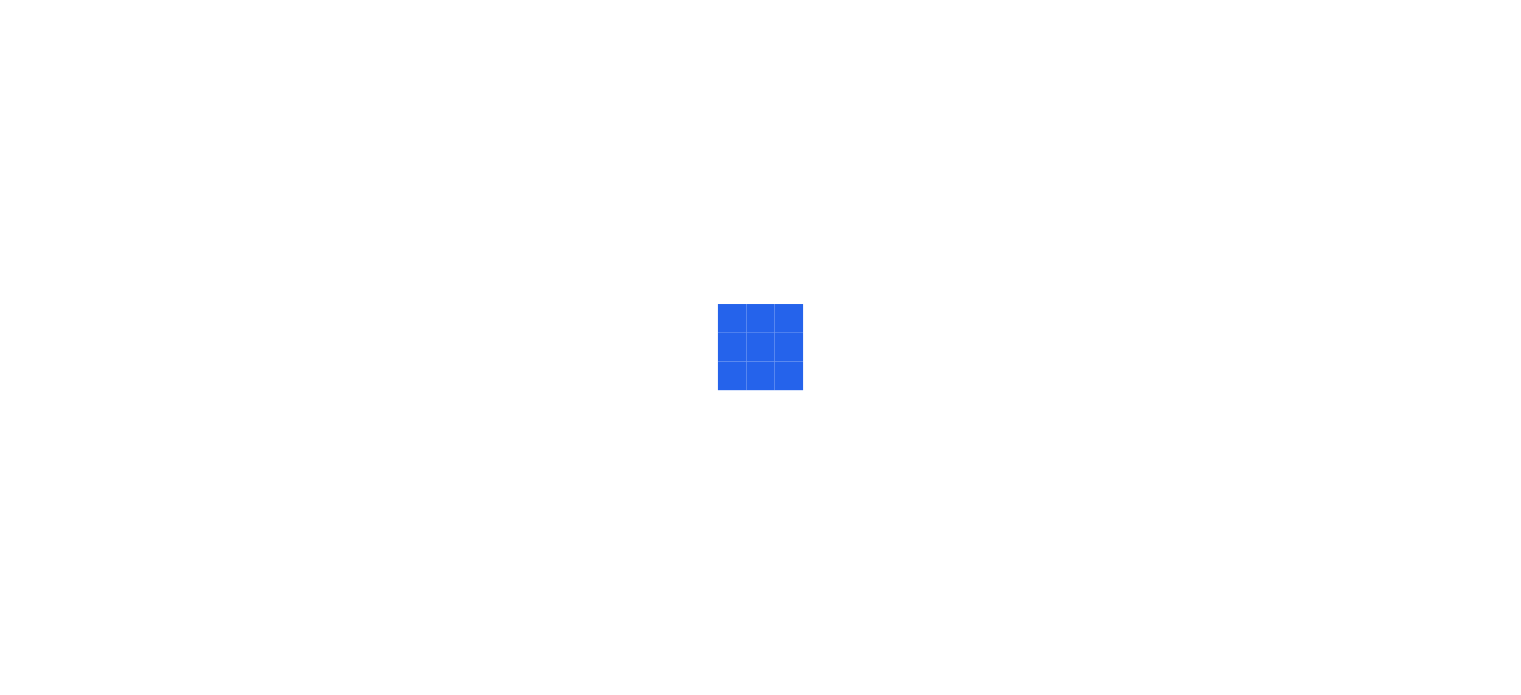scroll, scrollTop: 0, scrollLeft: 0, axis: both 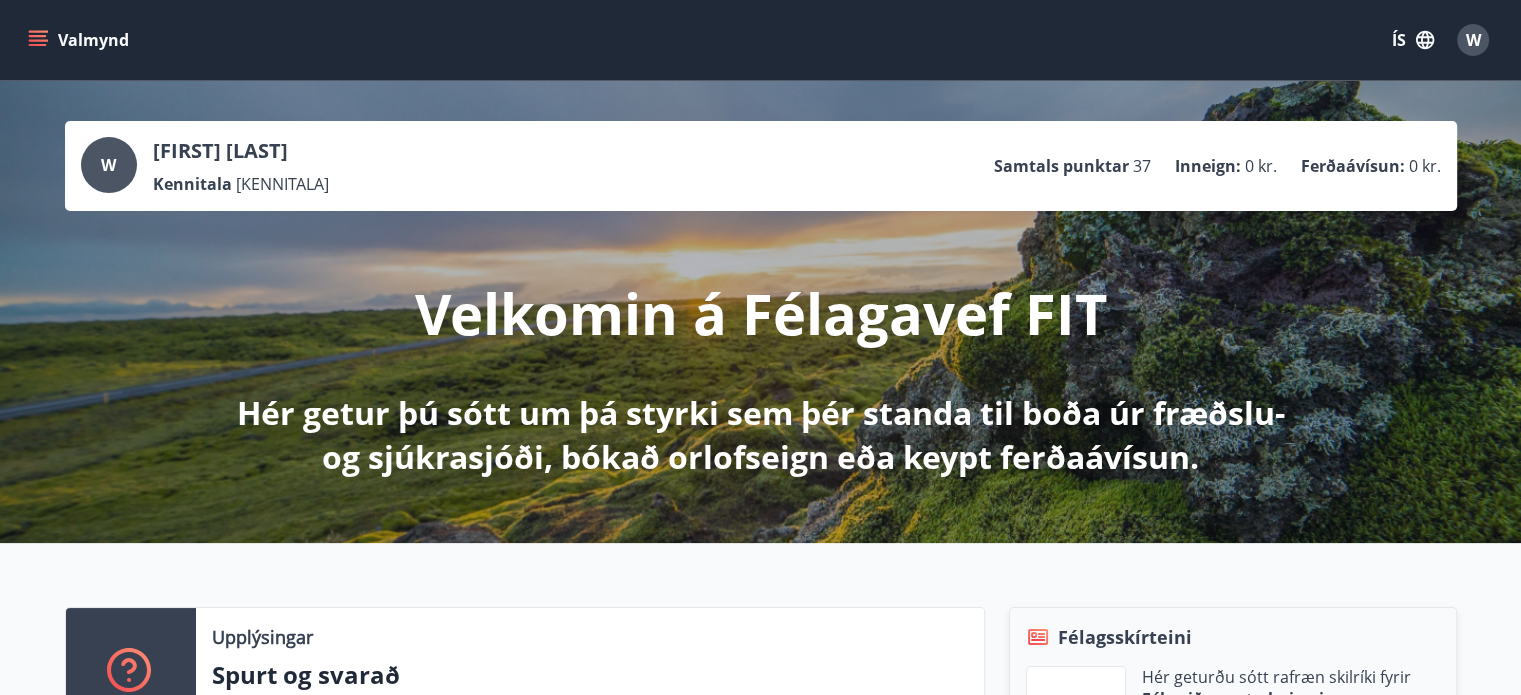 click 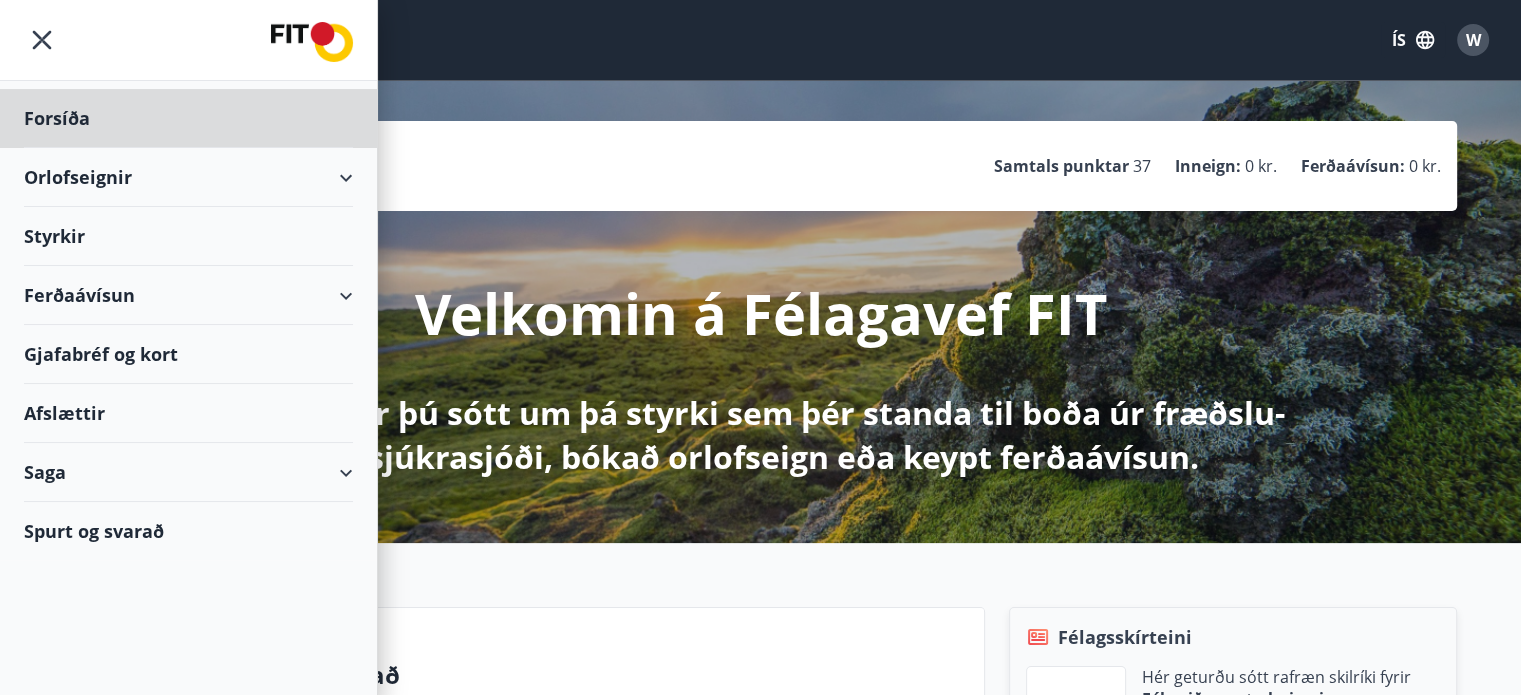 click on "Styrkir" at bounding box center (188, 118) 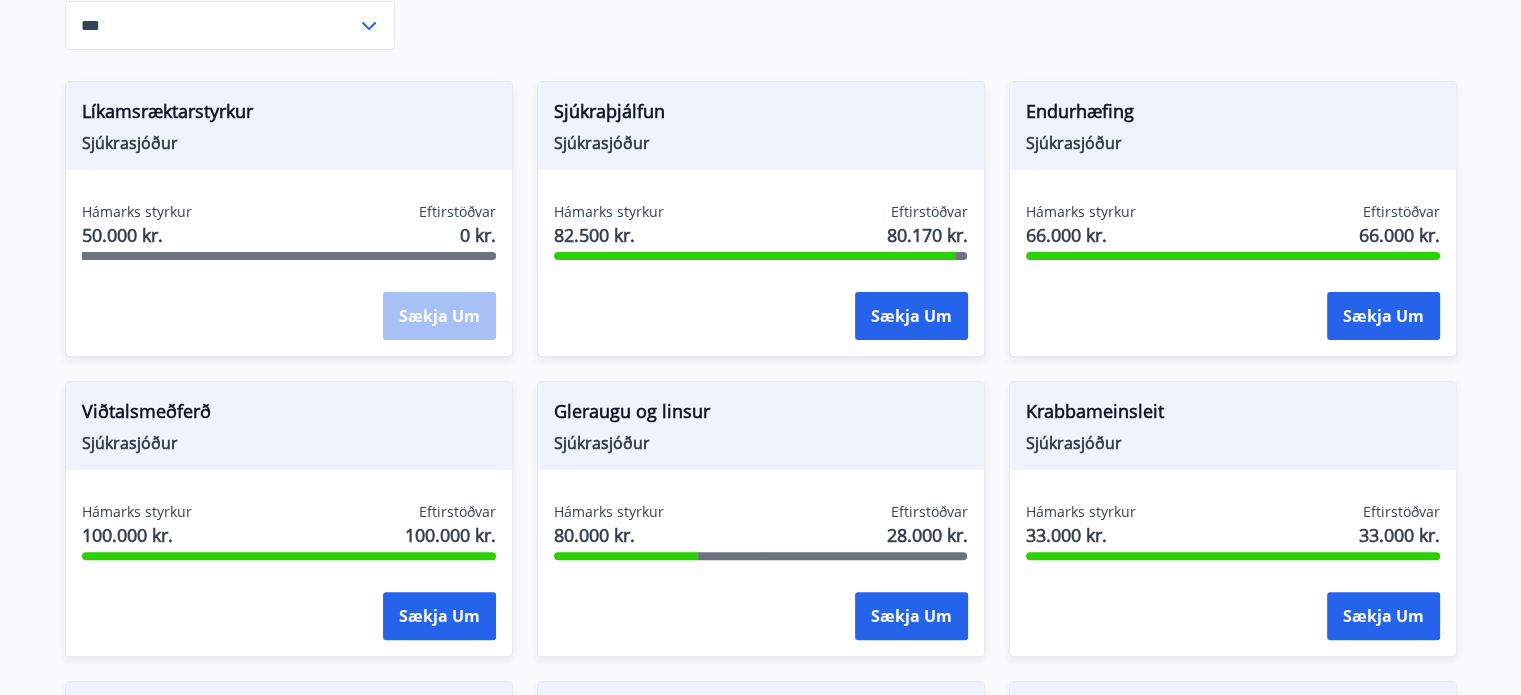 scroll, scrollTop: 597, scrollLeft: 0, axis: vertical 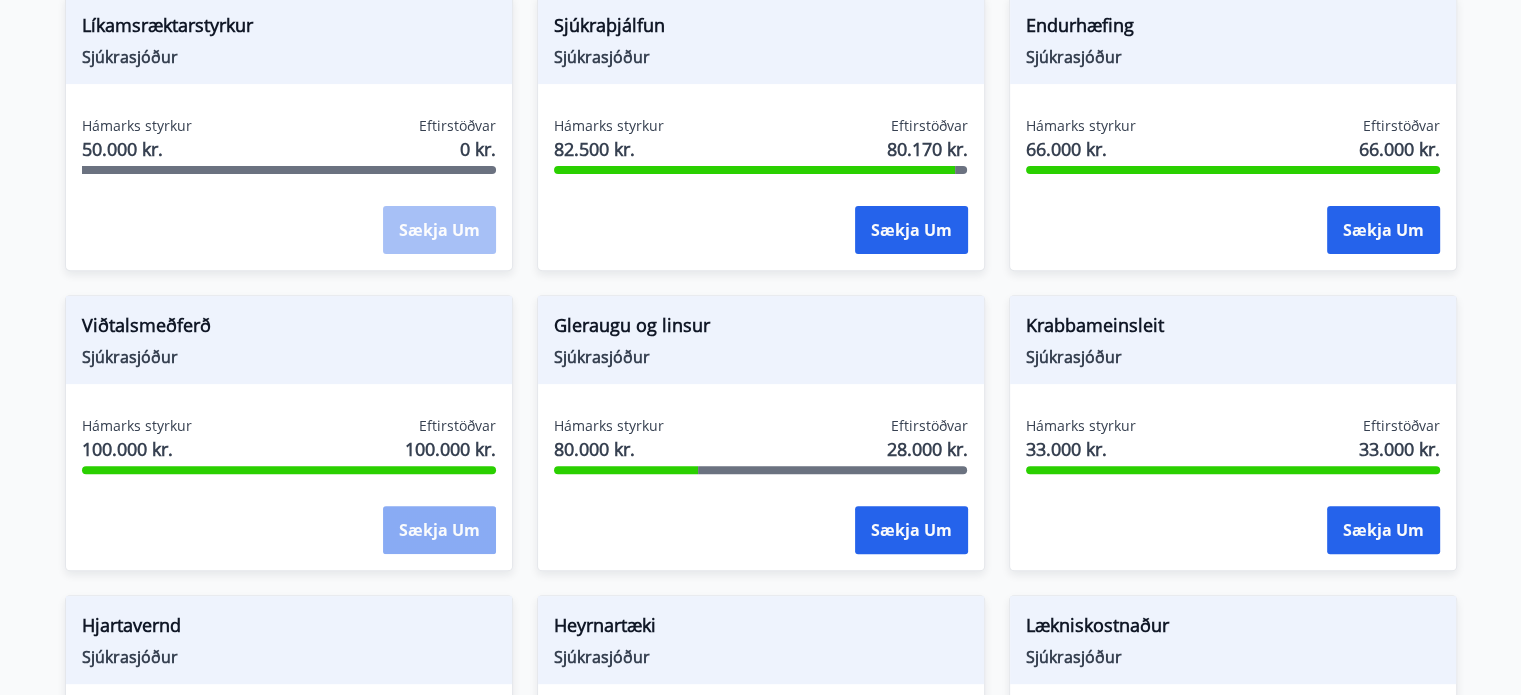 click on "Sækja um" at bounding box center [439, 530] 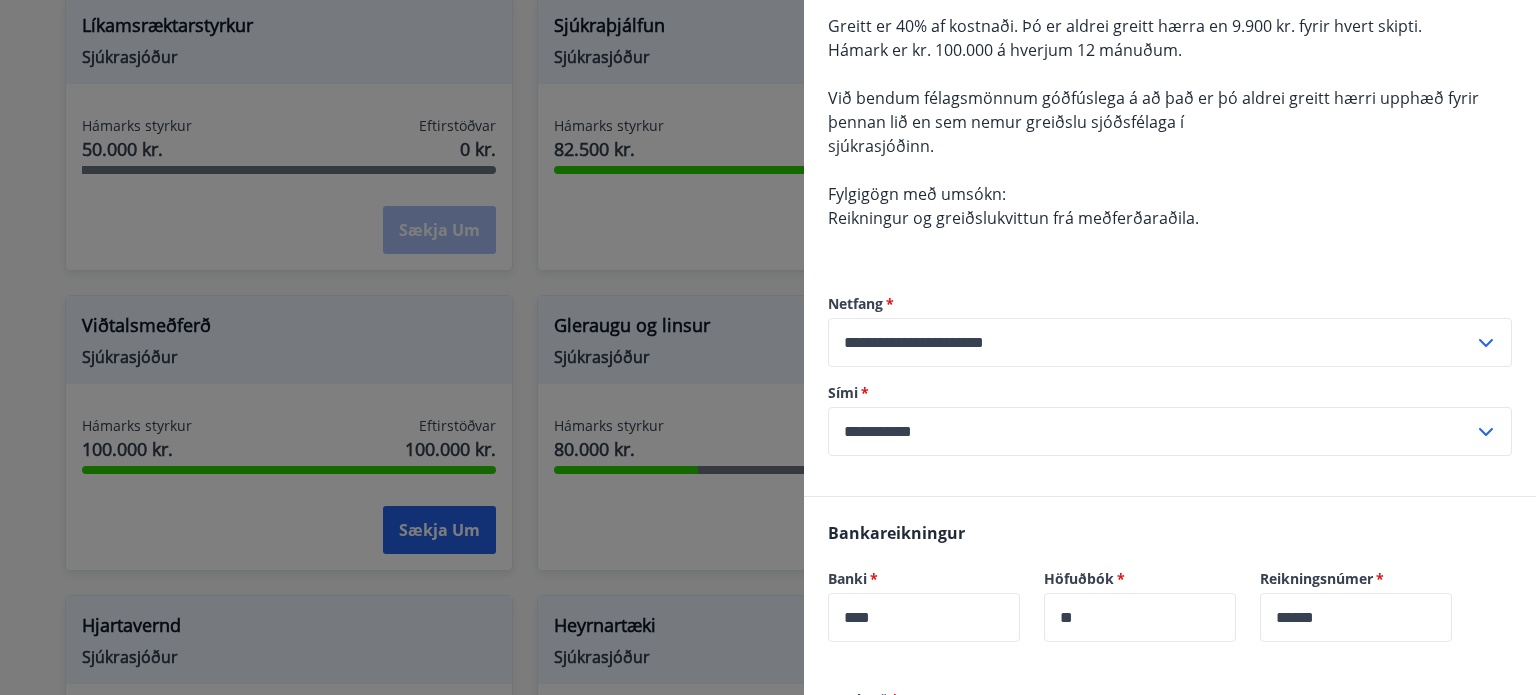 scroll, scrollTop: 85, scrollLeft: 0, axis: vertical 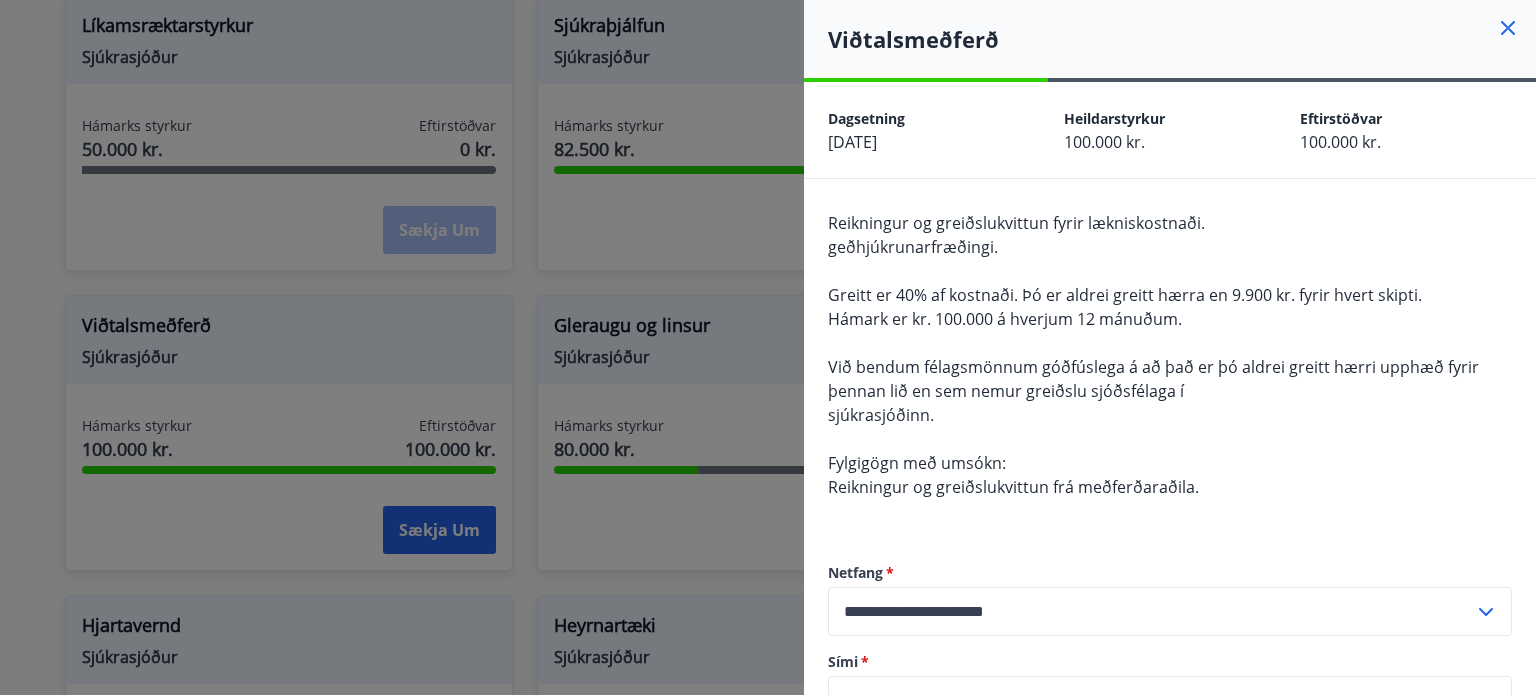 click 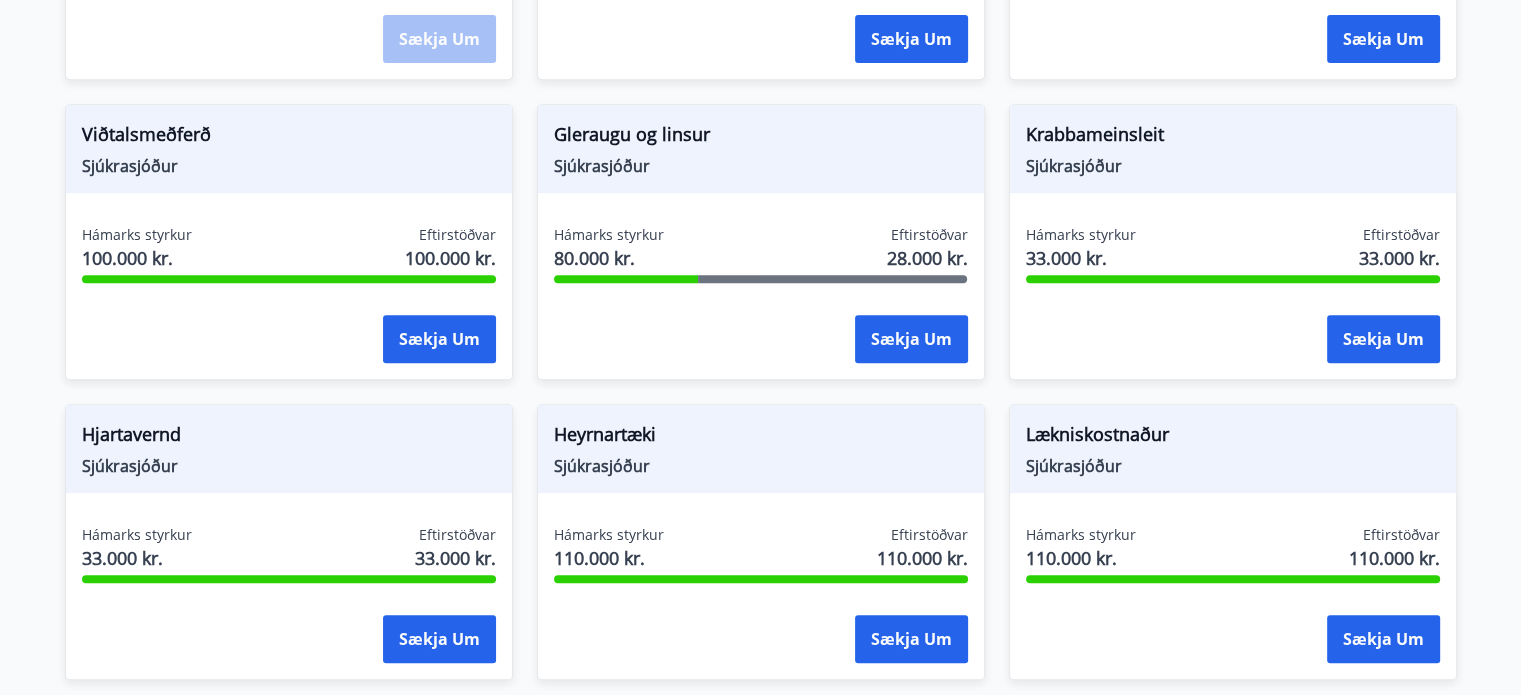 scroll, scrollTop: 0, scrollLeft: 0, axis: both 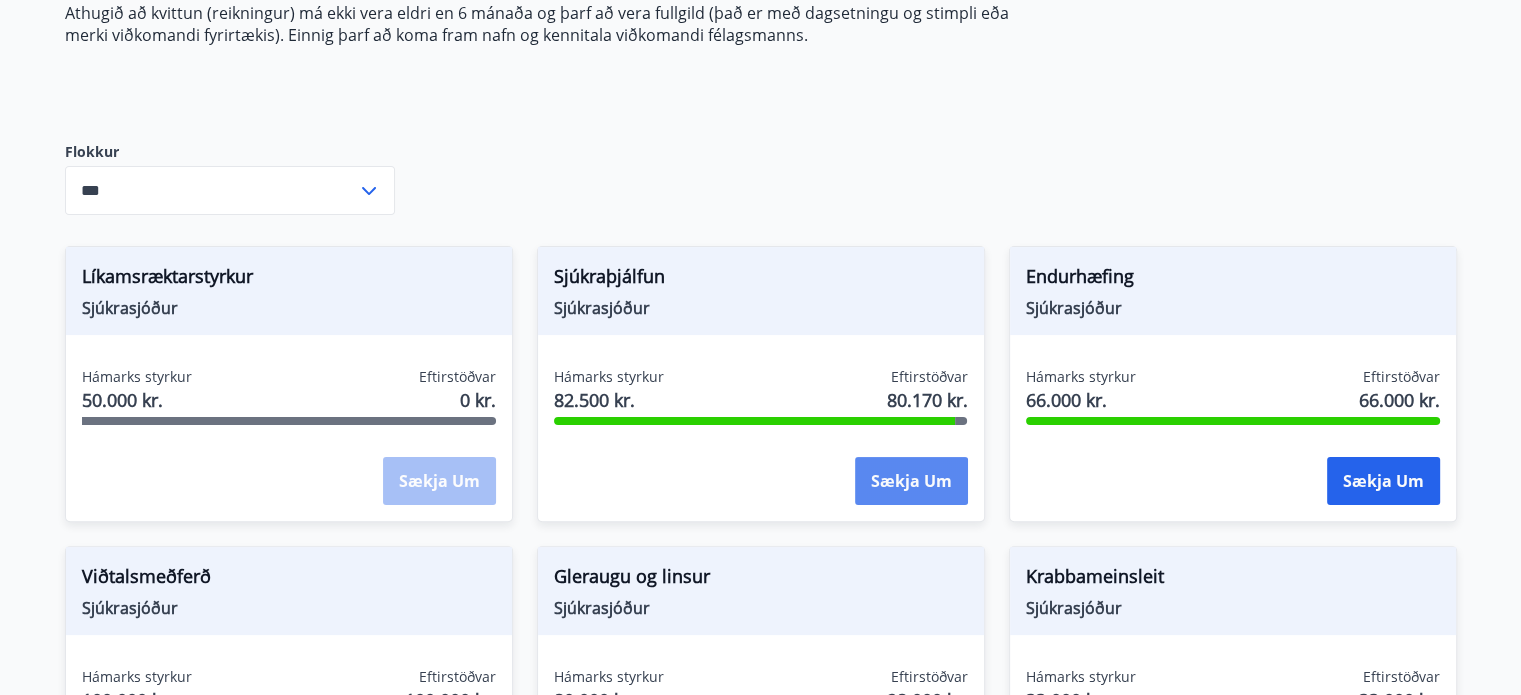 click on "Sækja um" at bounding box center (911, 481) 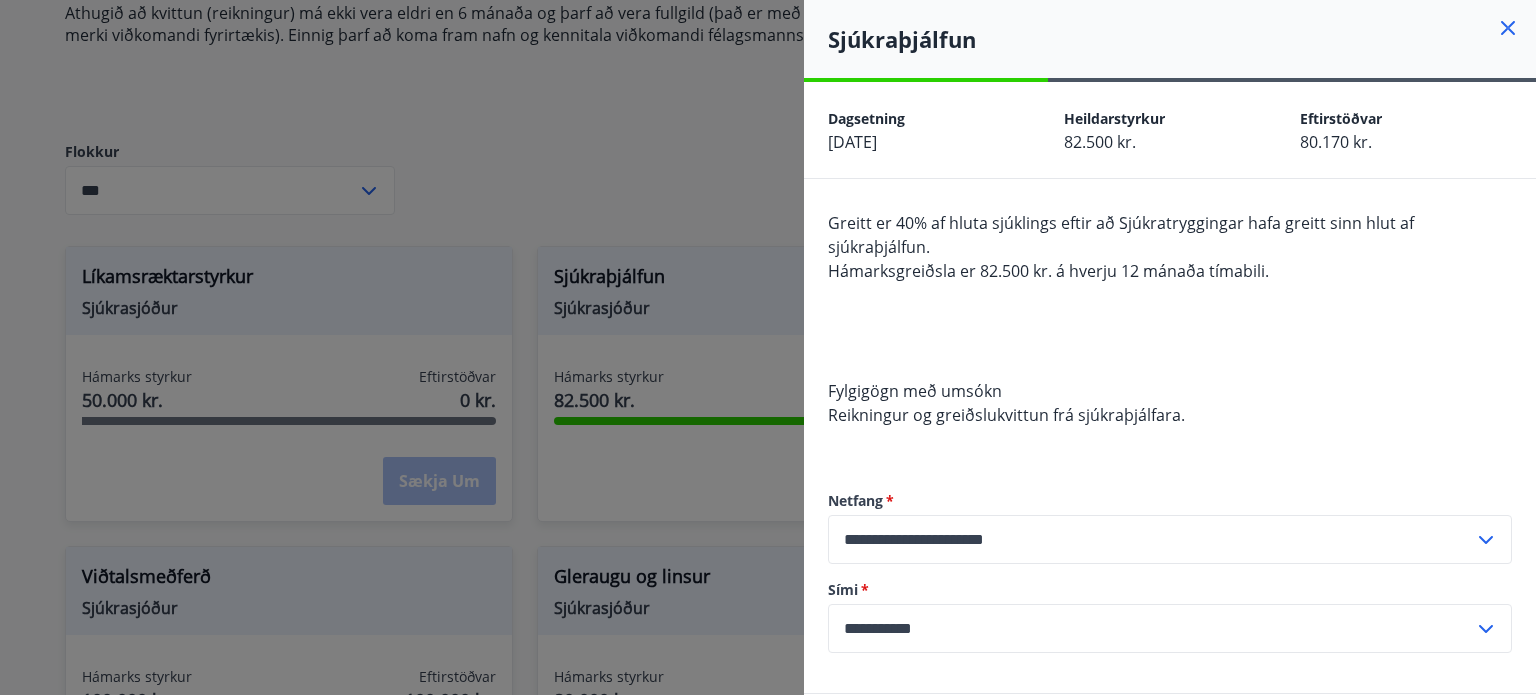 click 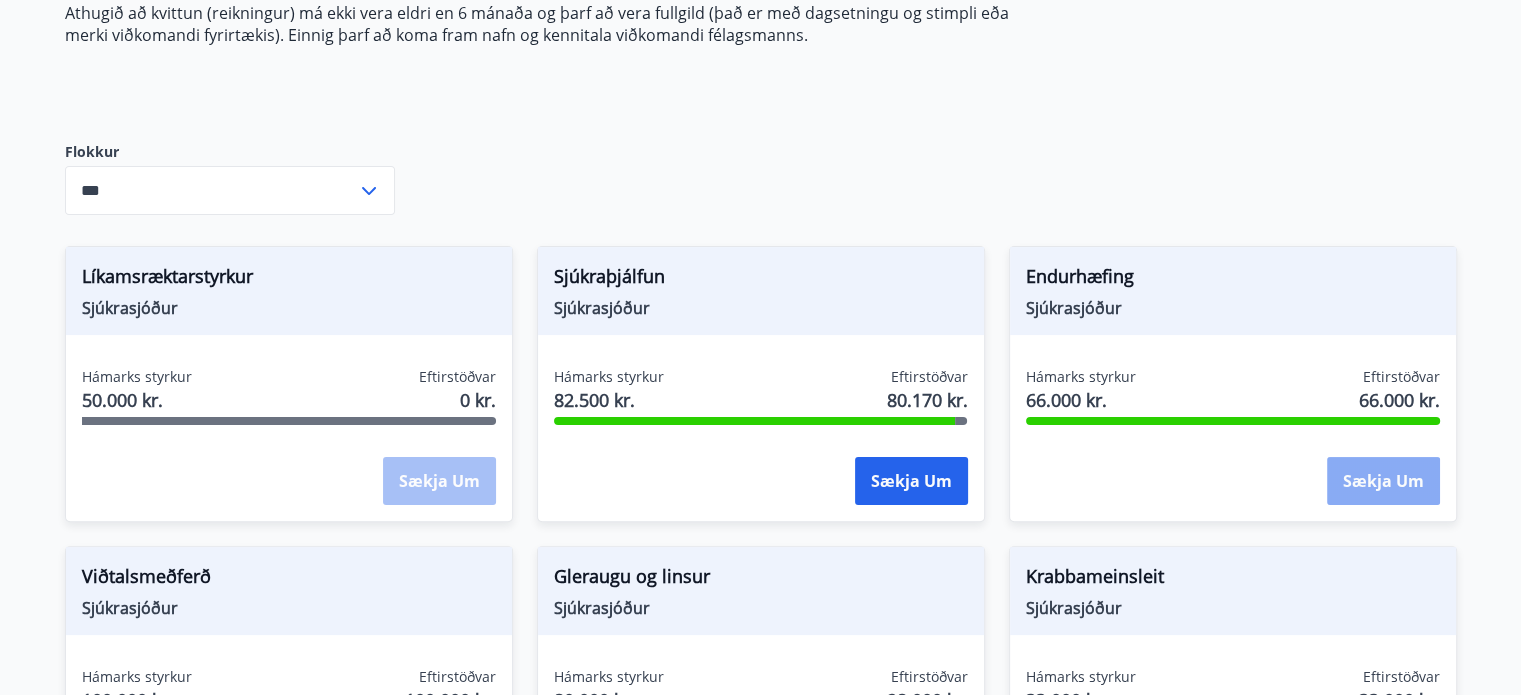 click on "Sækja um" at bounding box center [1383, 481] 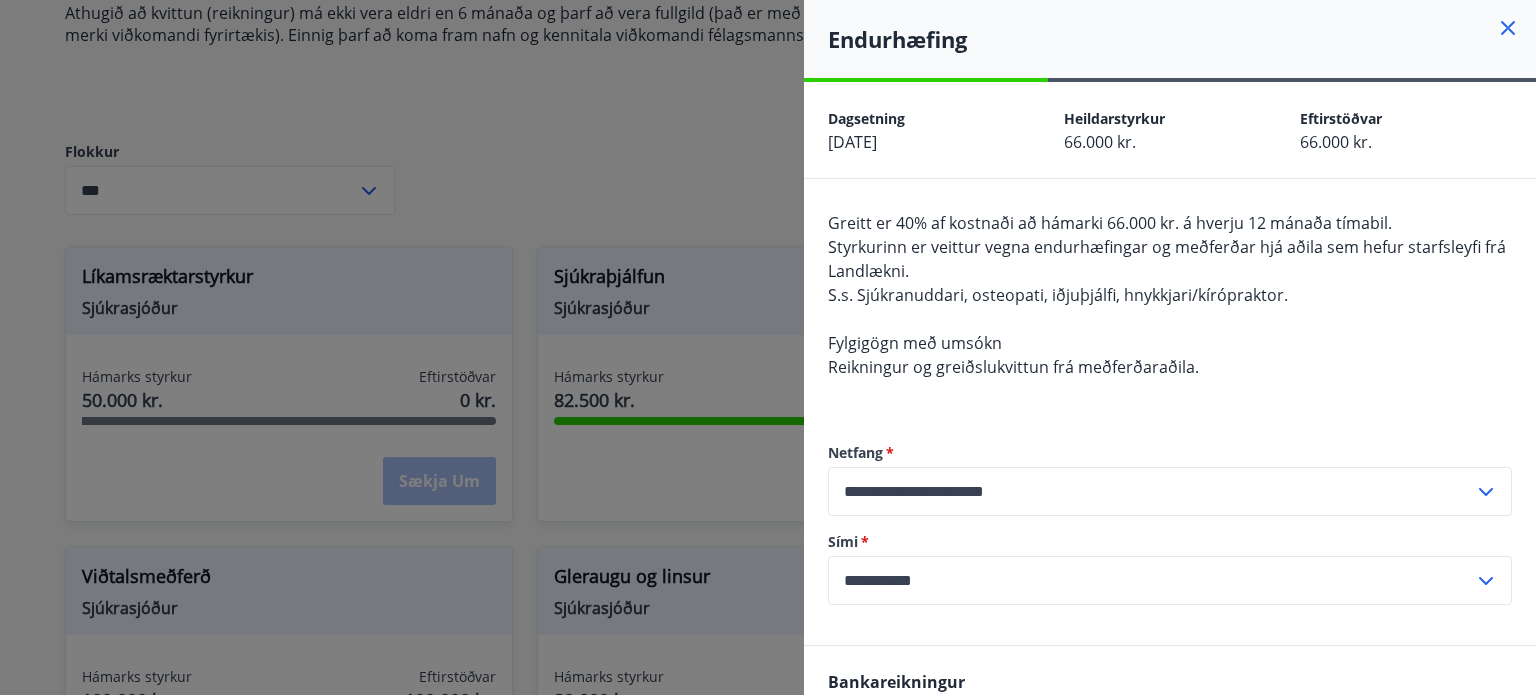 click 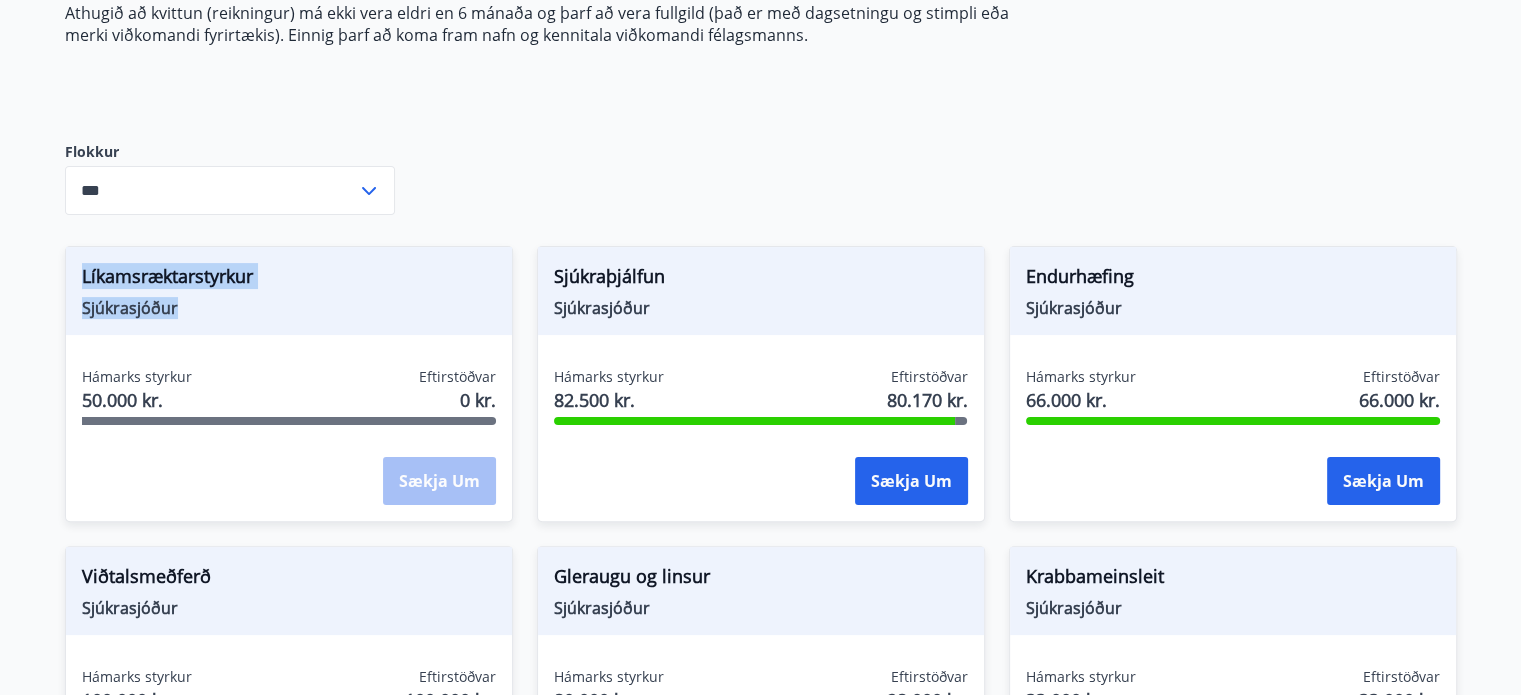 drag, startPoint x: 228, startPoint y: 297, endPoint x: 475, endPoint y: 187, distance: 270.38675 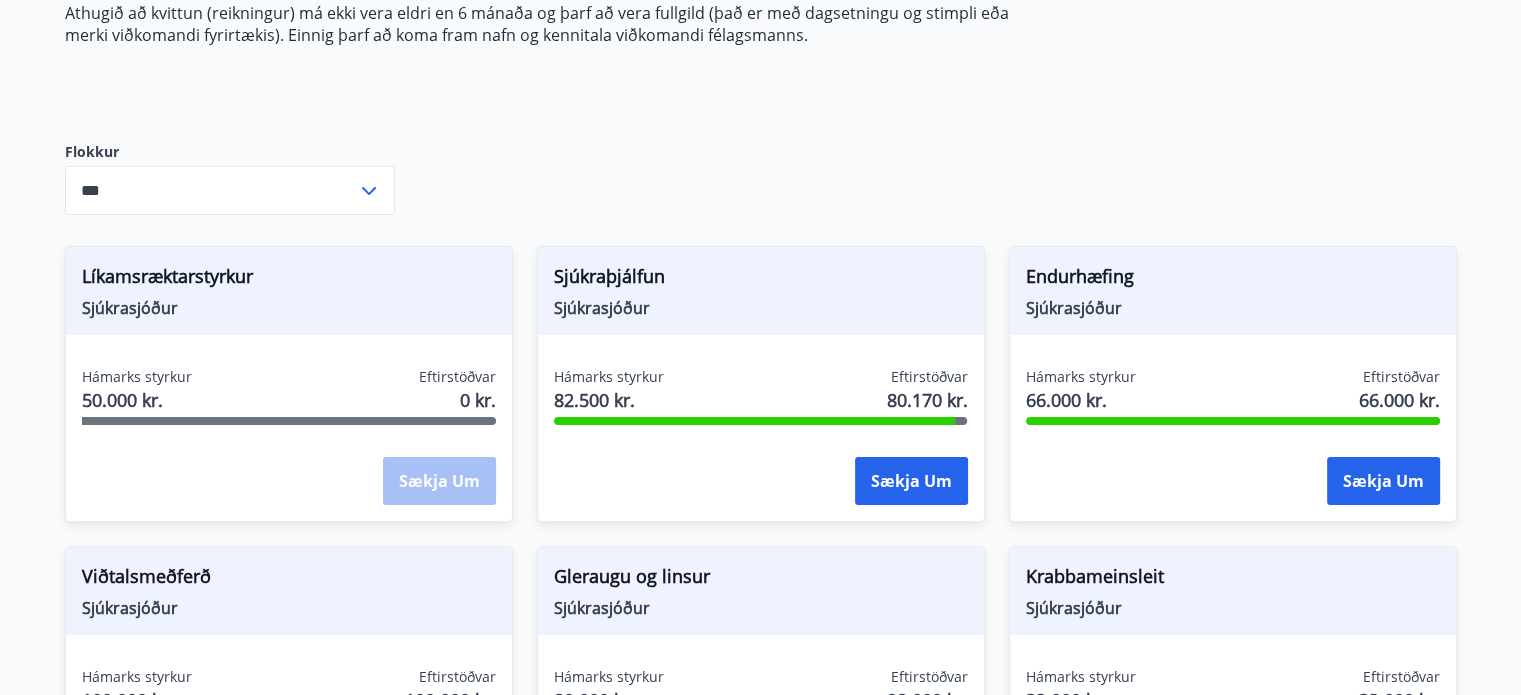 click on "Umsóknir úr sjóðum FIT eru rafrænar en þannig fást strax upplýsingar um stöðuna og endurgreiðslu. Hér getur þú sótt um styrk úr sjóðum FIT í nokkrum einföldum skrefum.
Greiðsludagur styrkja úr styrktarsjóðum er næsta þriðjudag eftir að umsókn hefur verið tekin til afgreiðslu og samþykkt. Greiðsla sjúkradagpeninga og dánarbætur fara fyrir stjórnarfund og eru greiddar út í kjölfar hans.
Réttur til styrkja helst í 12 mánuði í menntasjóði og 3 ár í sjúkrasjóði eftir að viðkomandi hættir á vinnumarkaði vegna aldurs eða örorku hafi viðkomandi verið virkur og greiðandi félagsmaður í 7 ár þar á undan. Annars eiga þeir rétt til styrkja í 6 mánuði frá starfslokum.
Athugið að kvittun (reikningur) má ekki vera eldri en 6 mánaða og þarf að vera fullgild (það er með dagsetningu og stimpli eða merki viðkomandi fyrirtækis). Einnig þarf að koma fram nafn og kennitala viðkomandi félagsmanns.
Flokkur *** ​ Sjúkrasjóður" at bounding box center (761, 773) 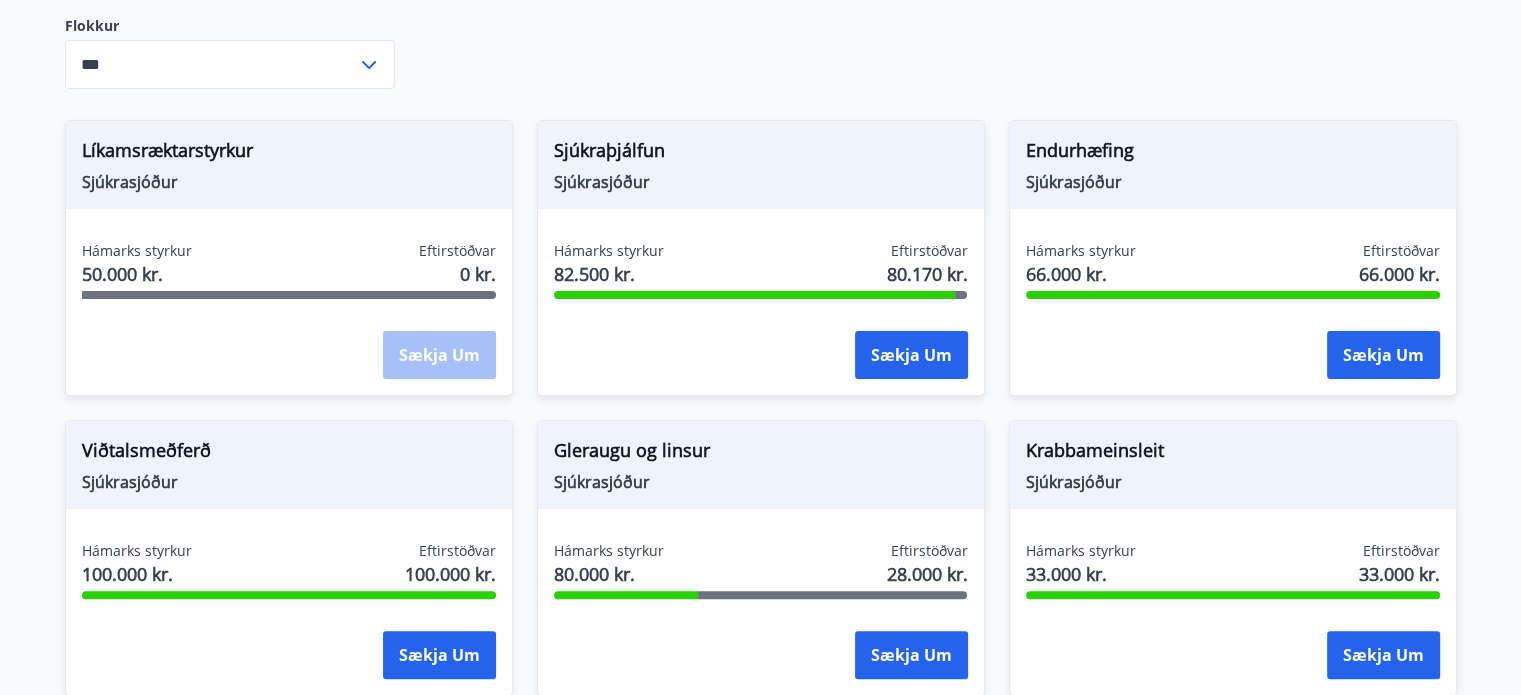 scroll, scrollTop: 547, scrollLeft: 0, axis: vertical 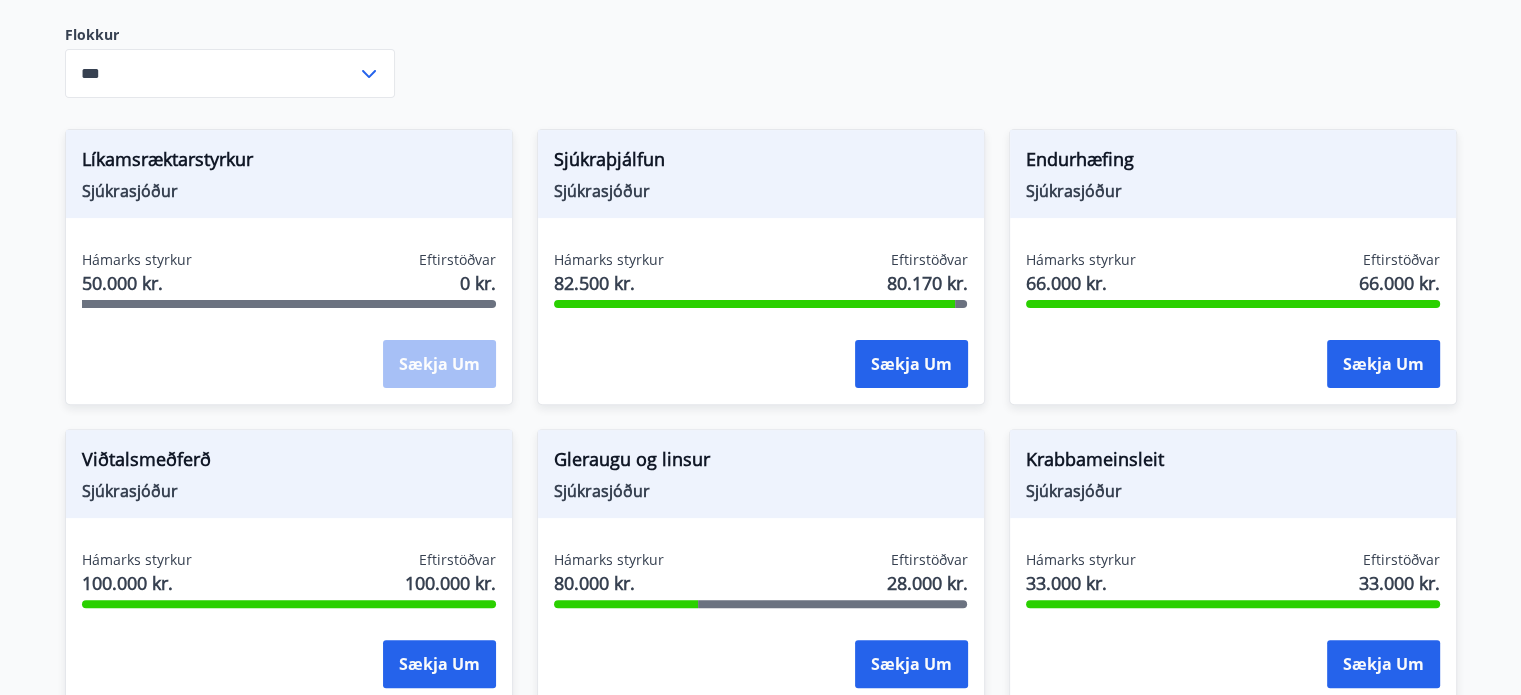 click on "Sækja um" at bounding box center (289, 365) 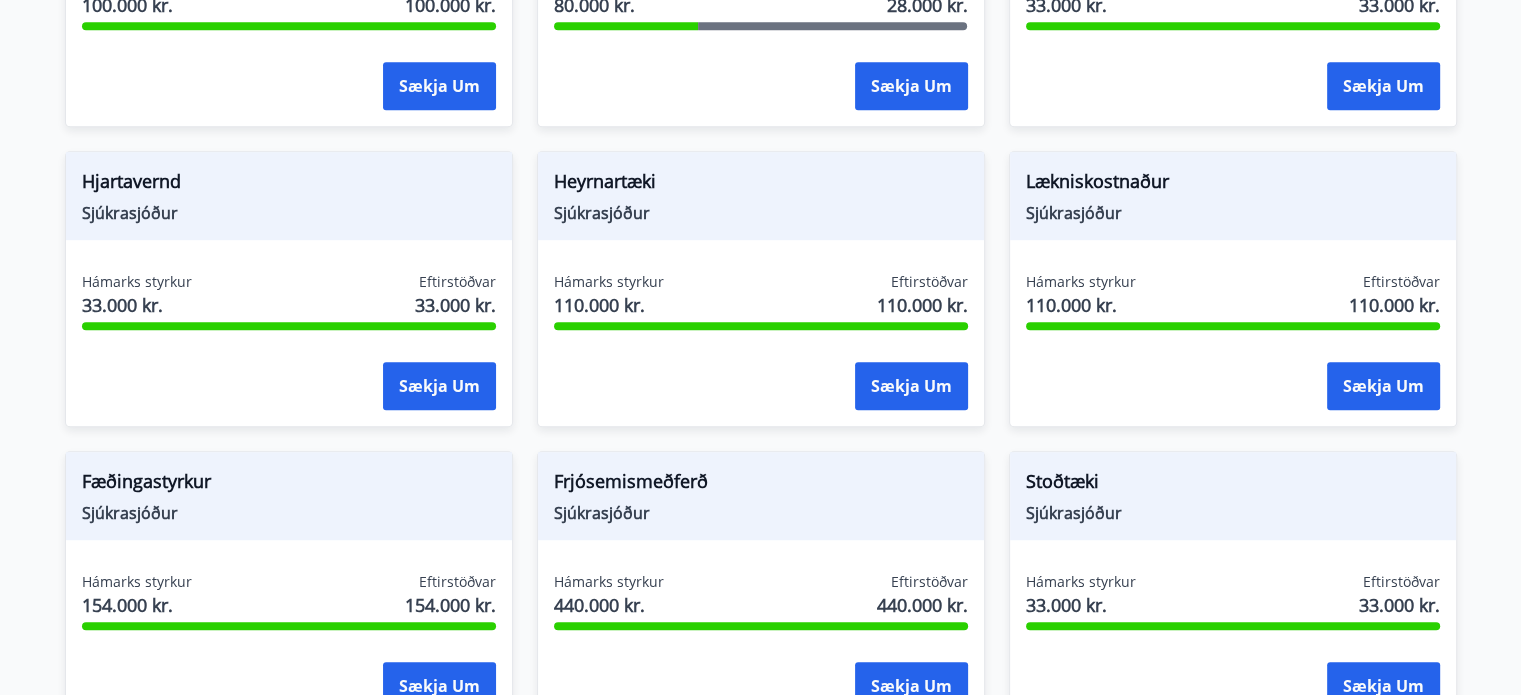 scroll, scrollTop: 1182, scrollLeft: 0, axis: vertical 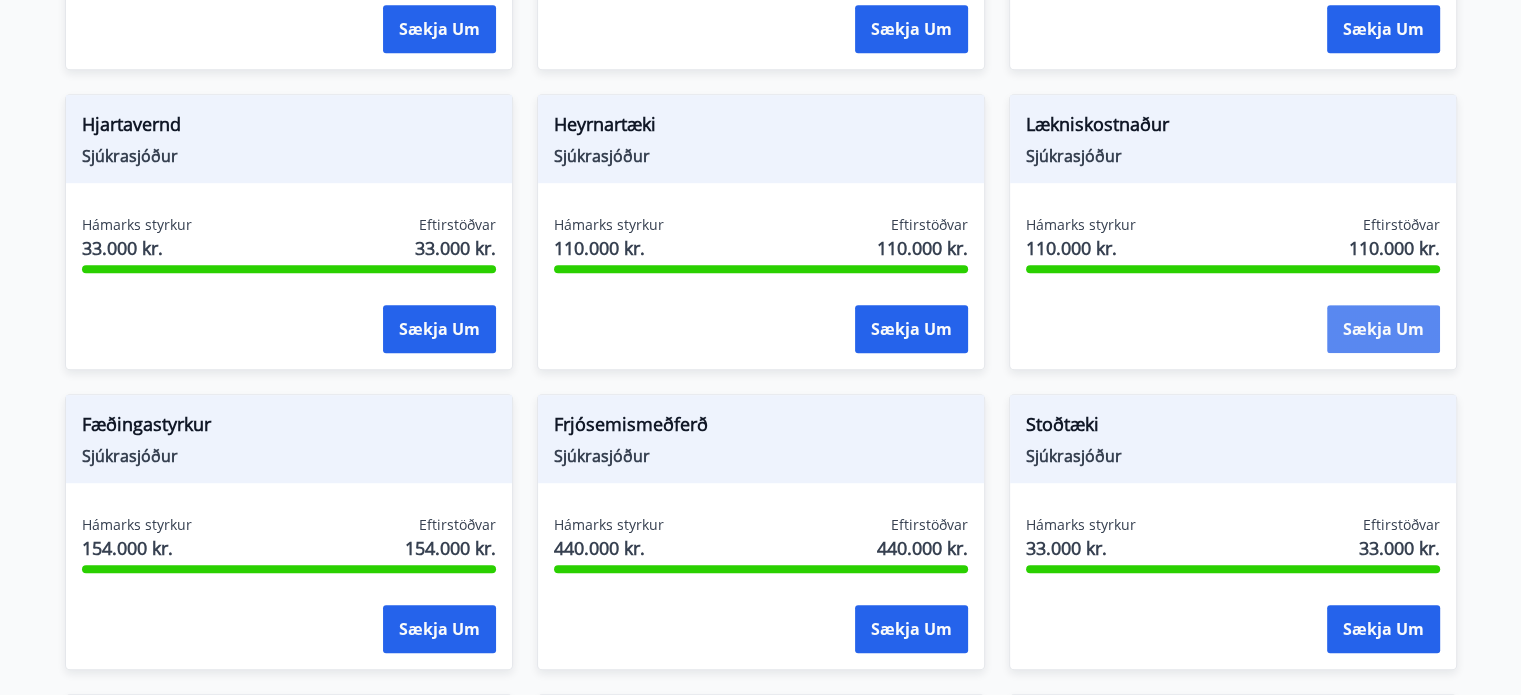 click on "Sækja um" at bounding box center (1383, 329) 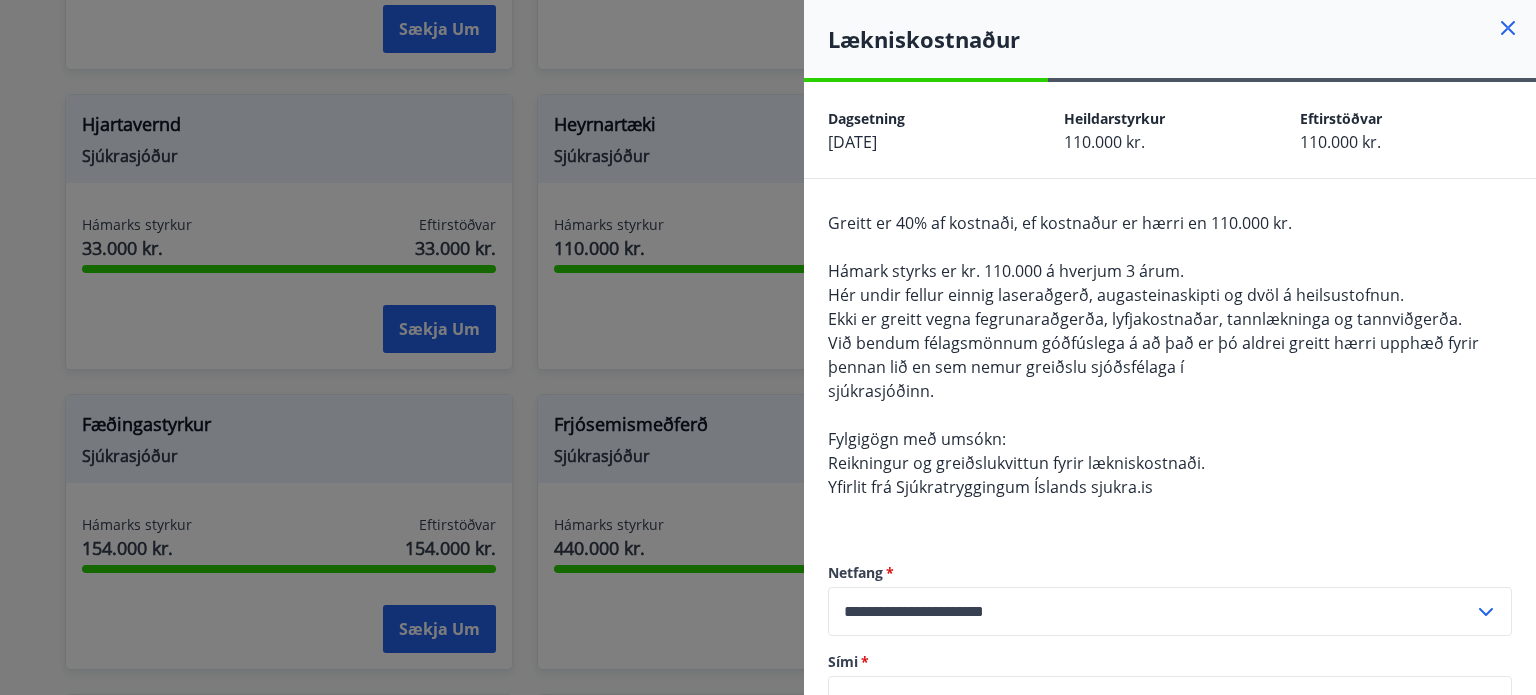 click 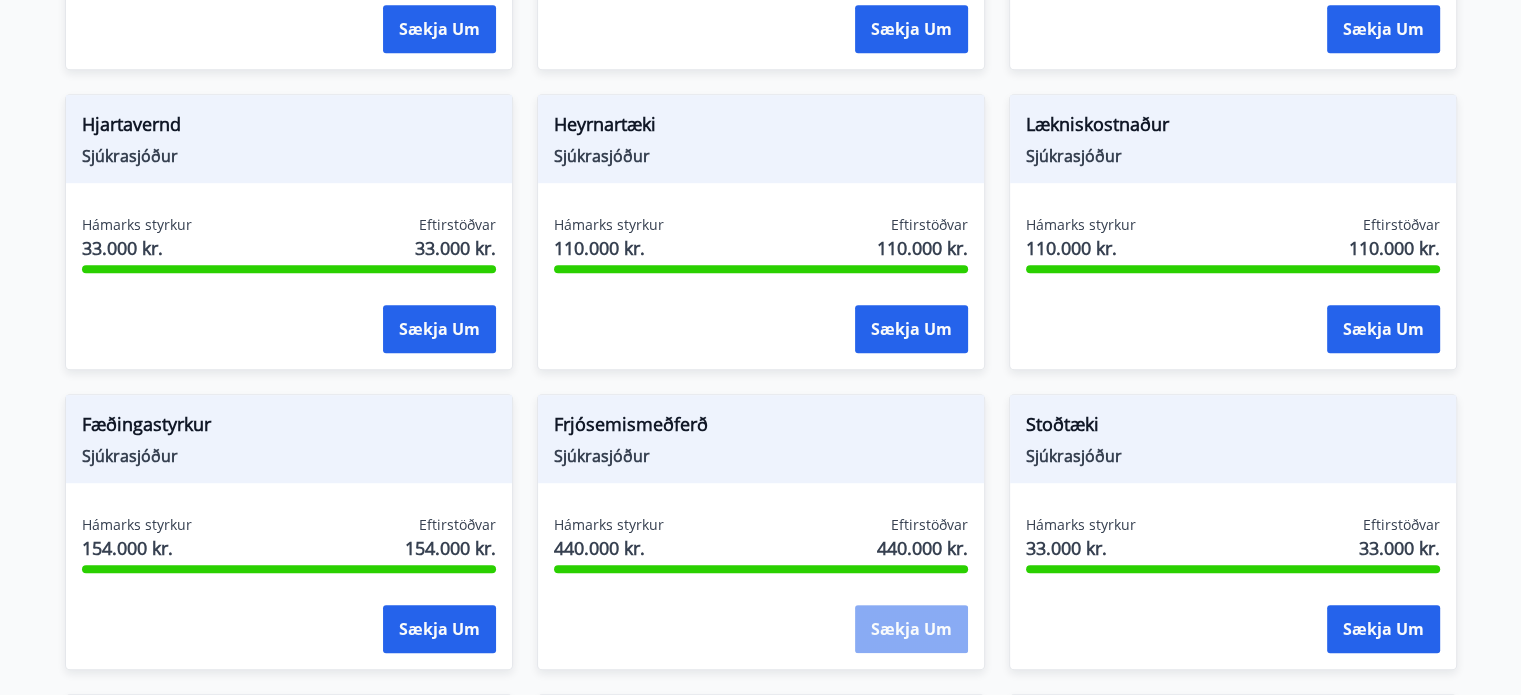 click on "Sækja um" at bounding box center (911, 629) 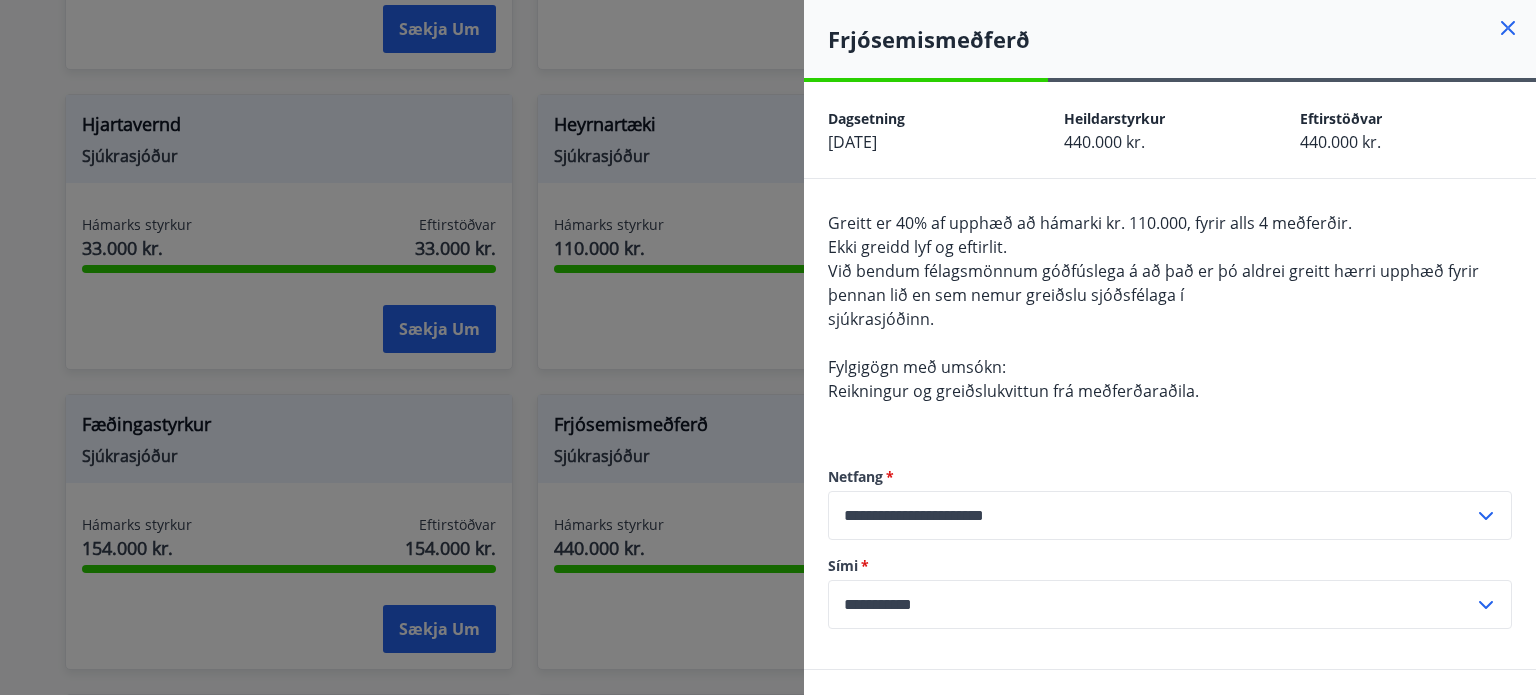 click 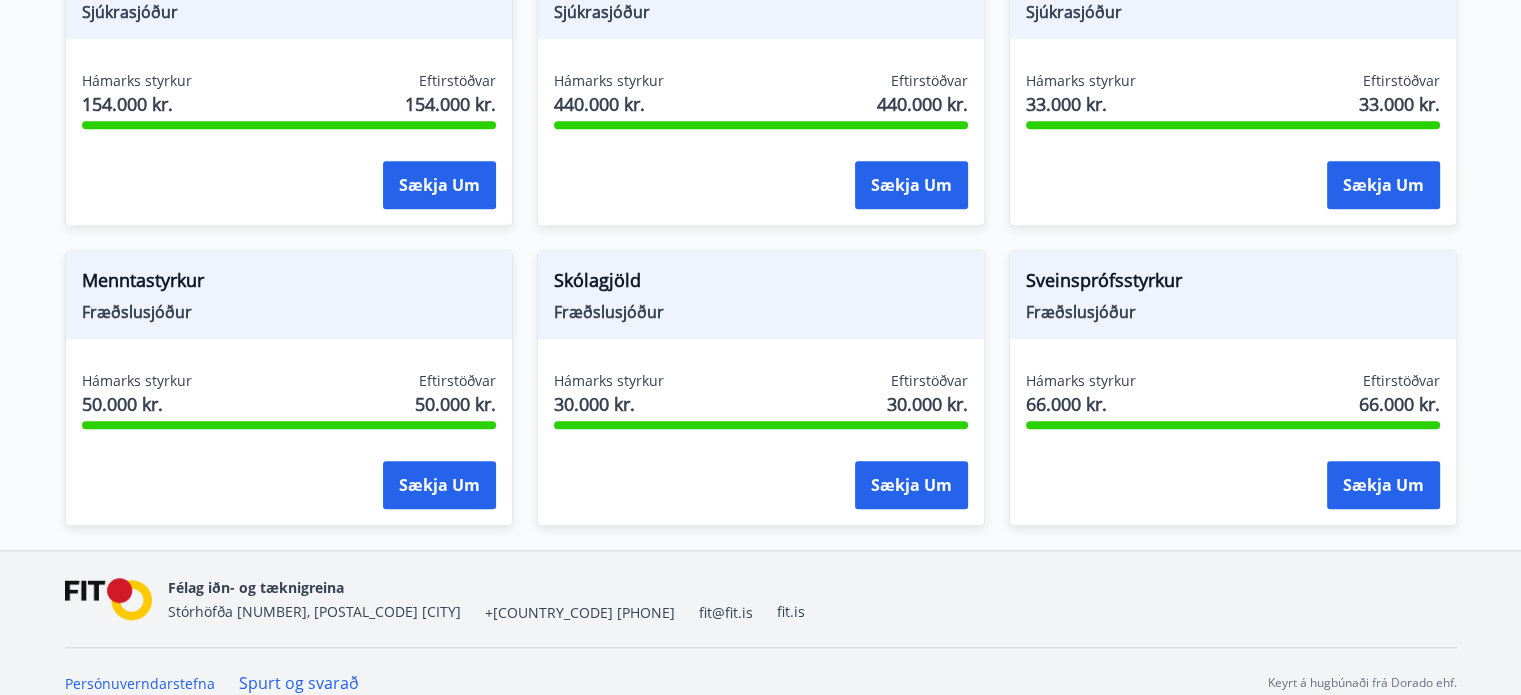 scroll, scrollTop: 0, scrollLeft: 0, axis: both 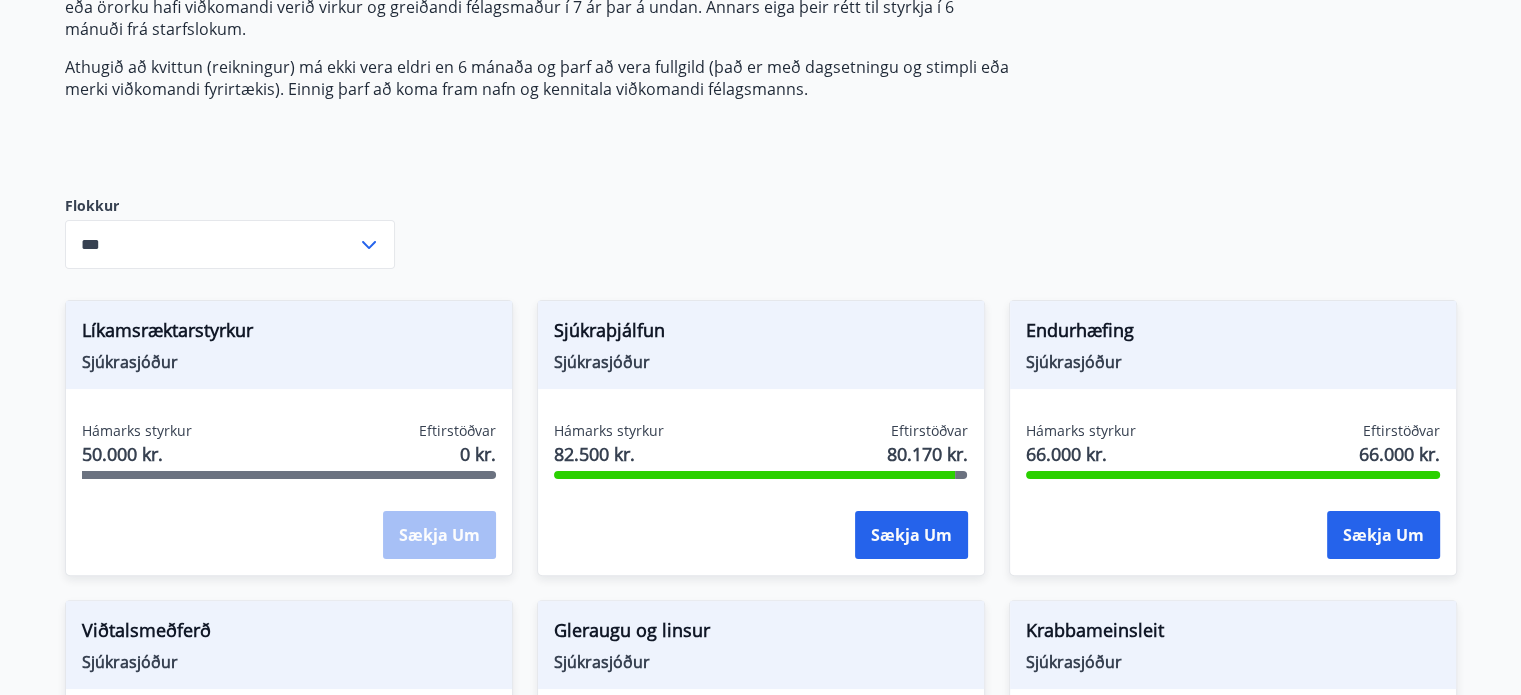click 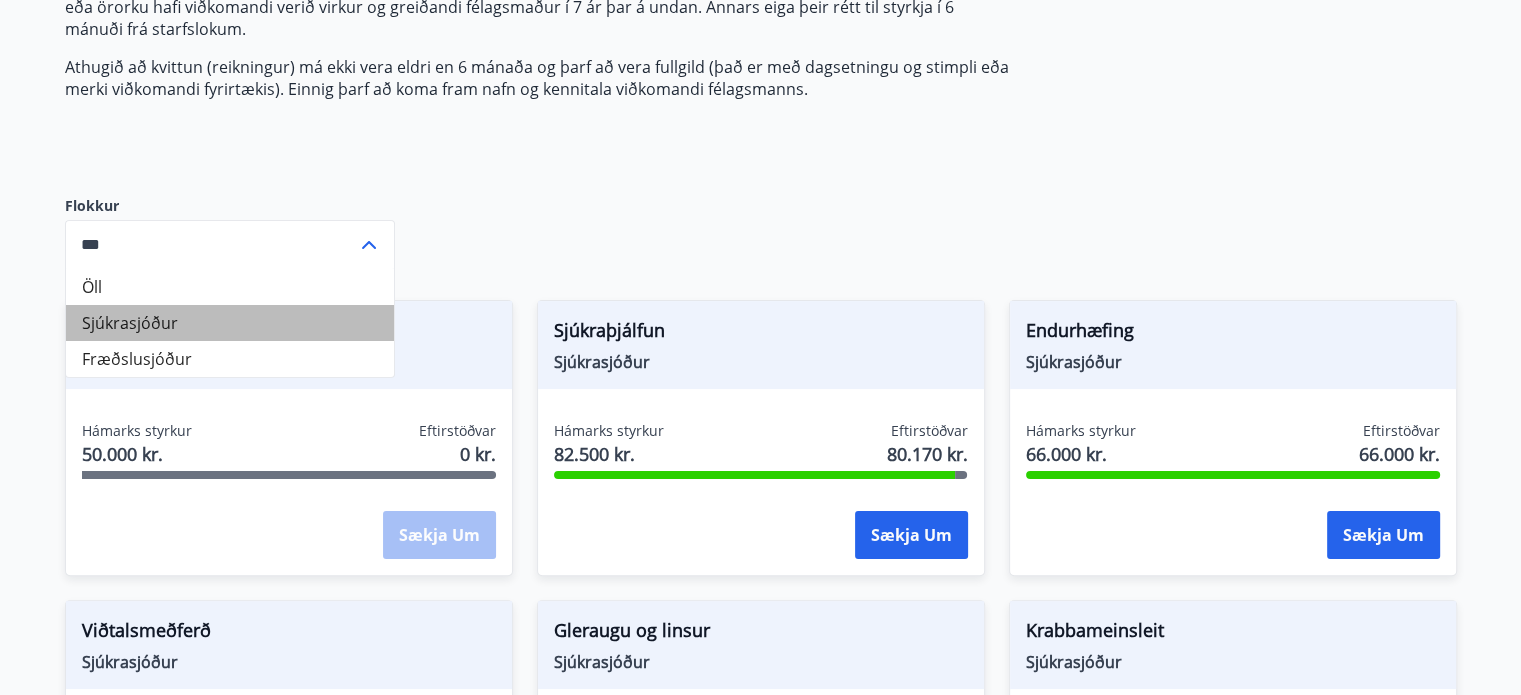 click on "Sjúkrasjóður" at bounding box center [230, 323] 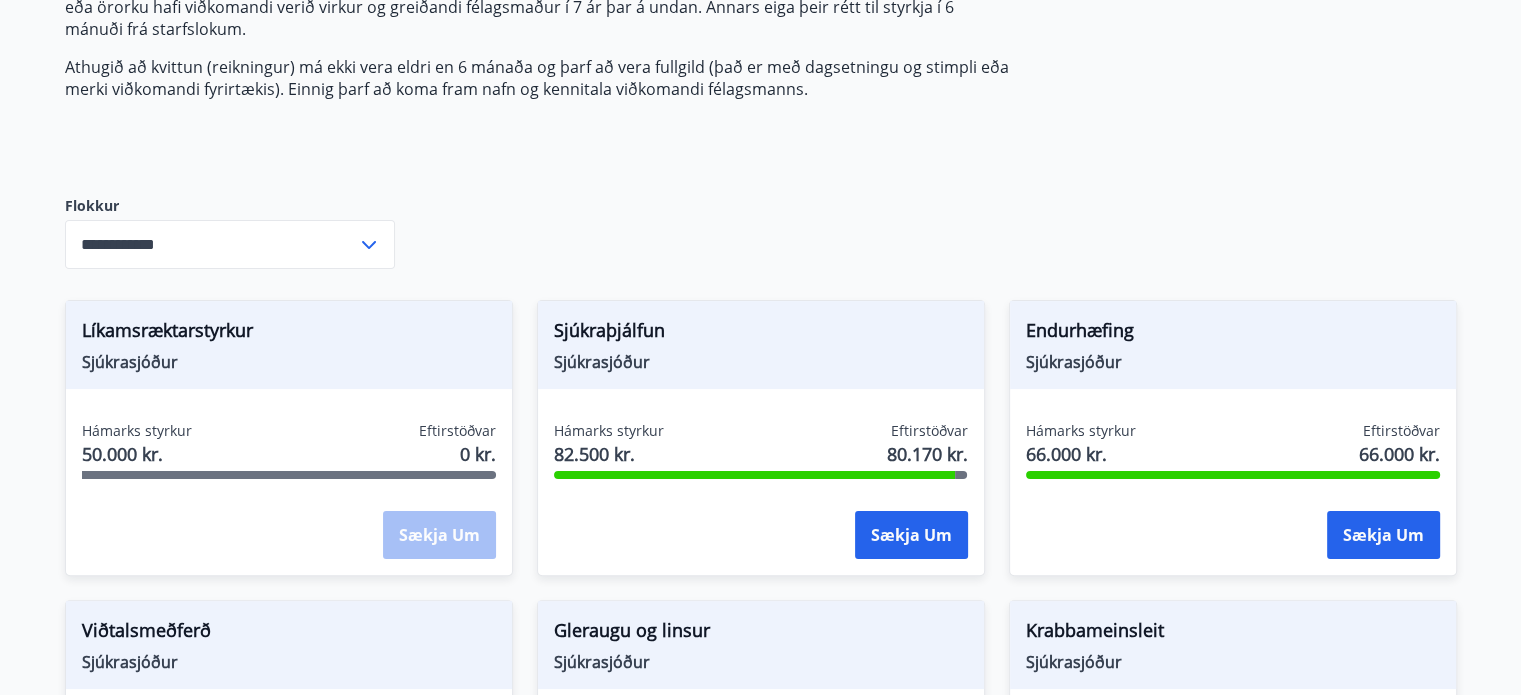 click on "Sækja um" at bounding box center (439, 536) 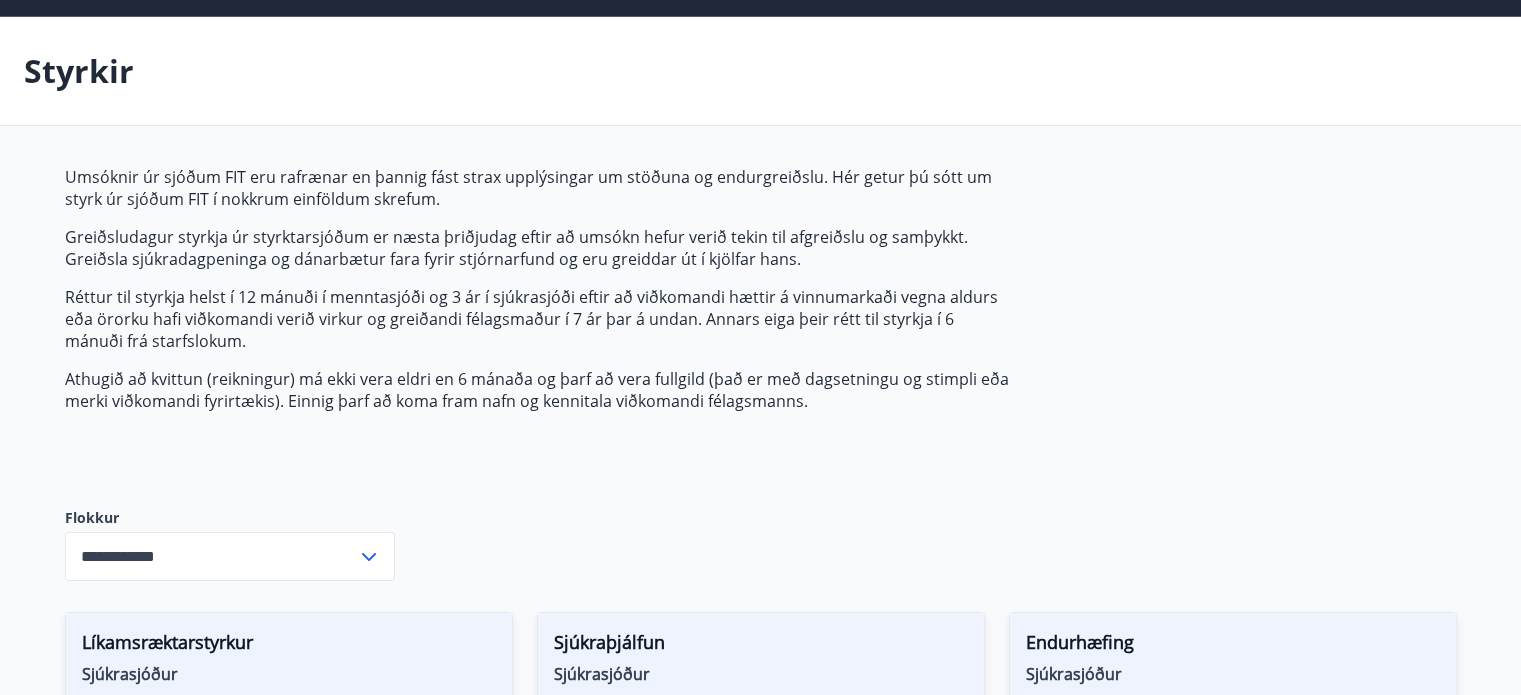scroll, scrollTop: 0, scrollLeft: 0, axis: both 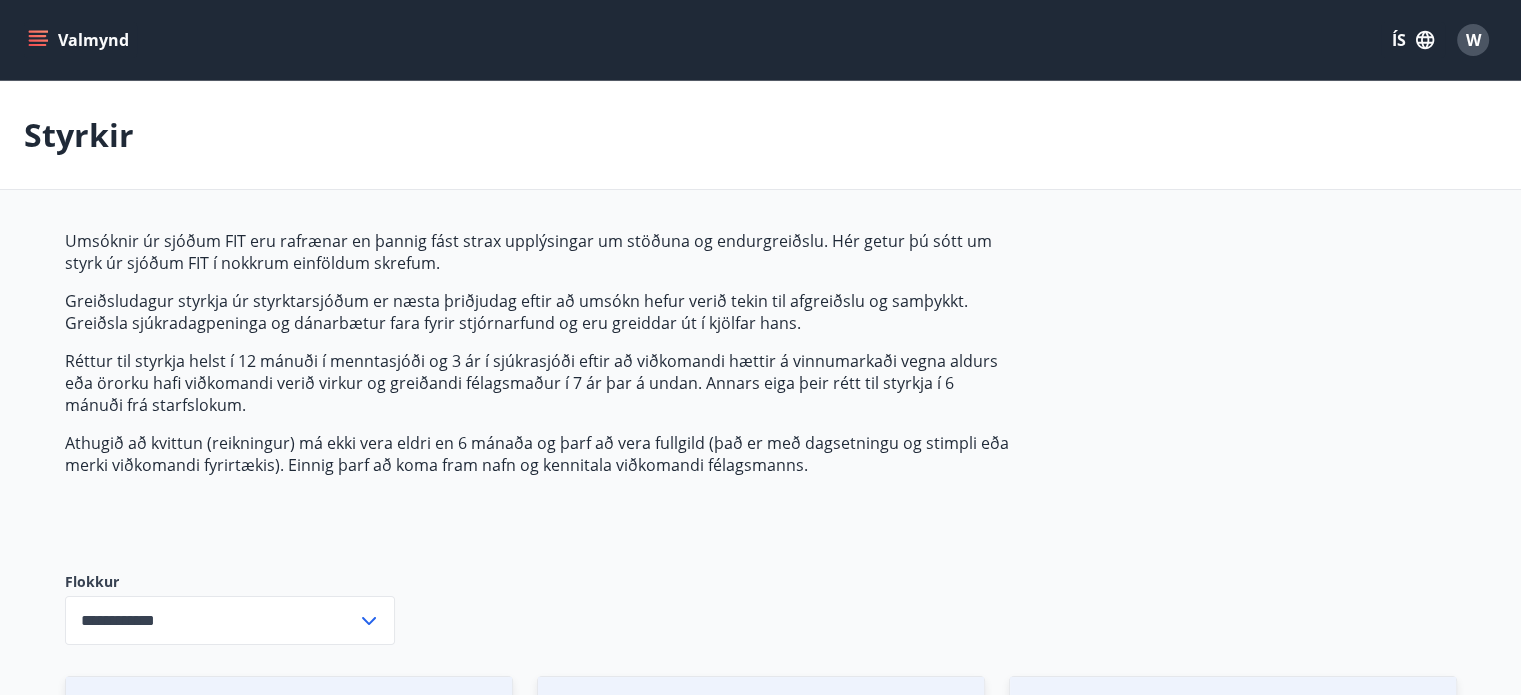 click 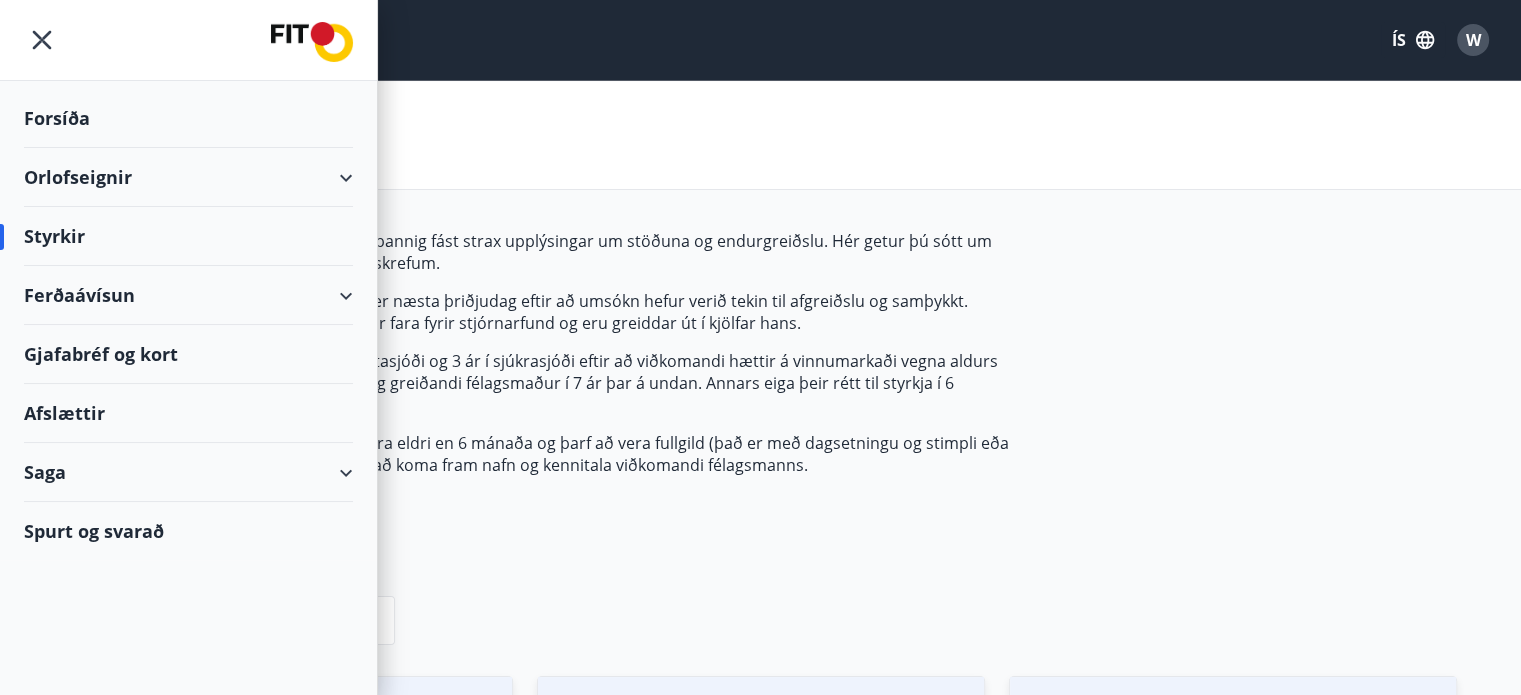 click on "Saga" at bounding box center [188, 472] 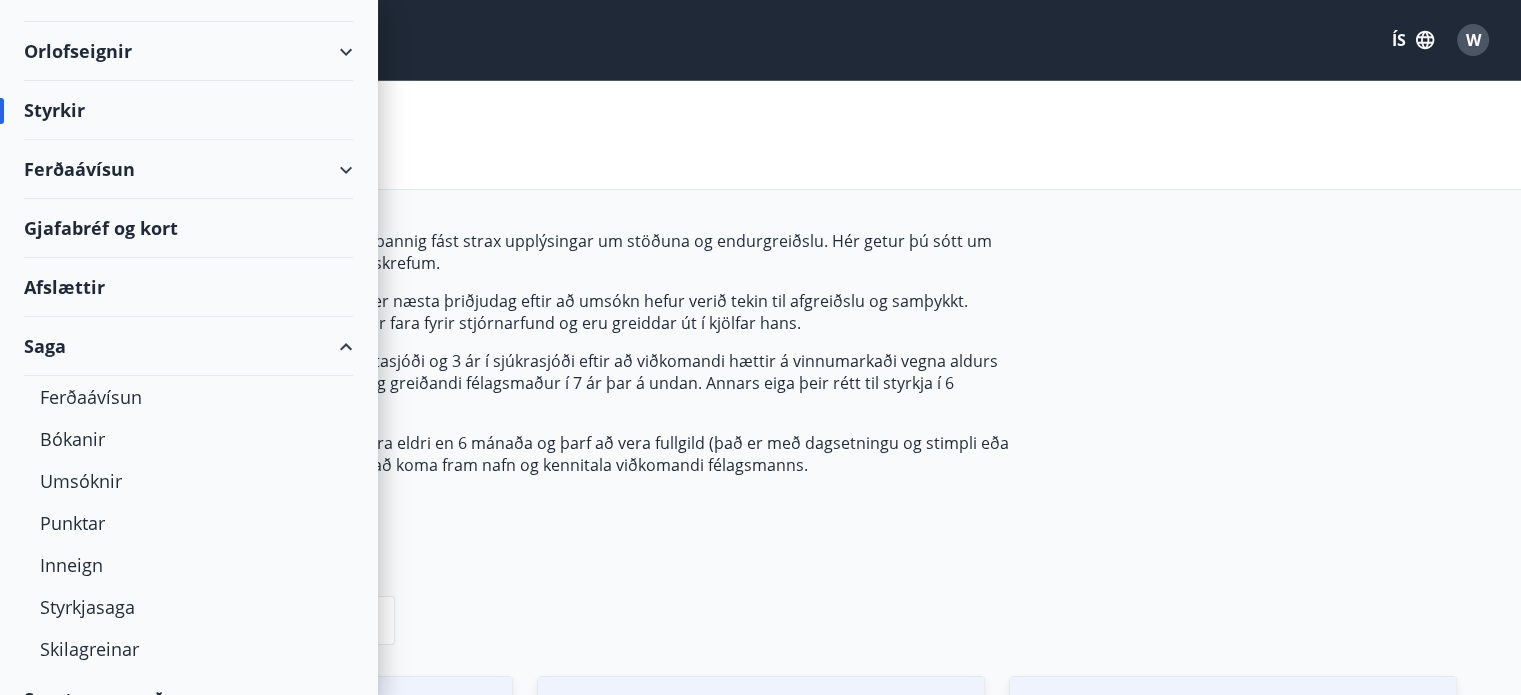 scroll, scrollTop: 146, scrollLeft: 0, axis: vertical 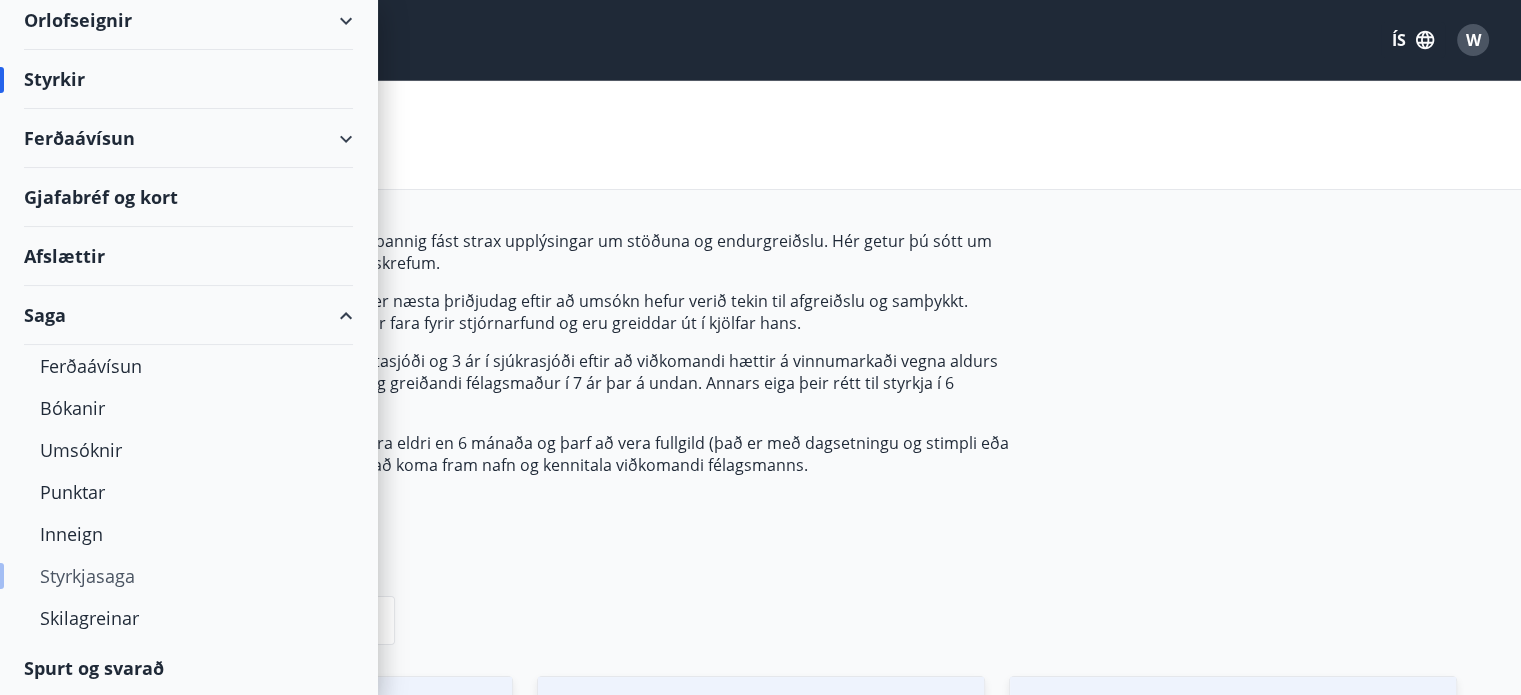 click on "Styrkjasaga" at bounding box center (188, 576) 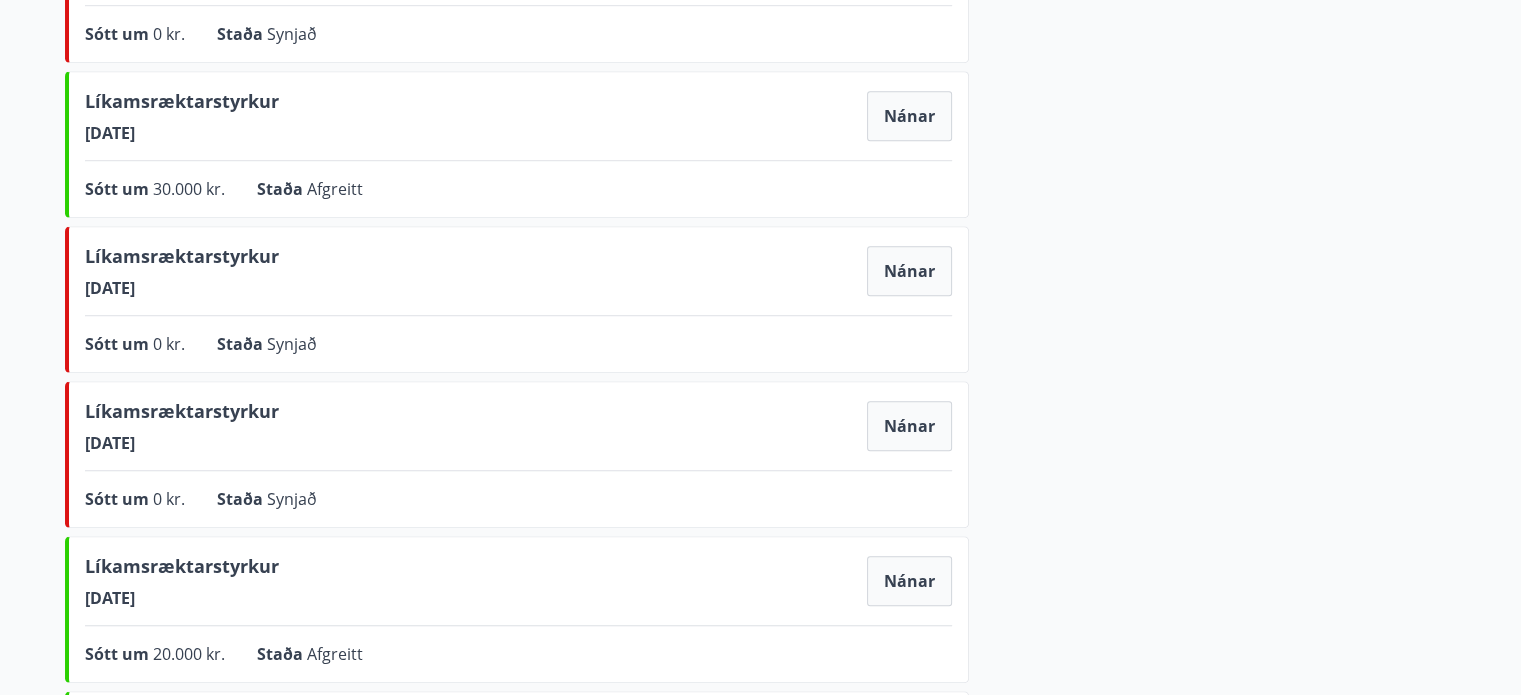 scroll, scrollTop: 1096, scrollLeft: 0, axis: vertical 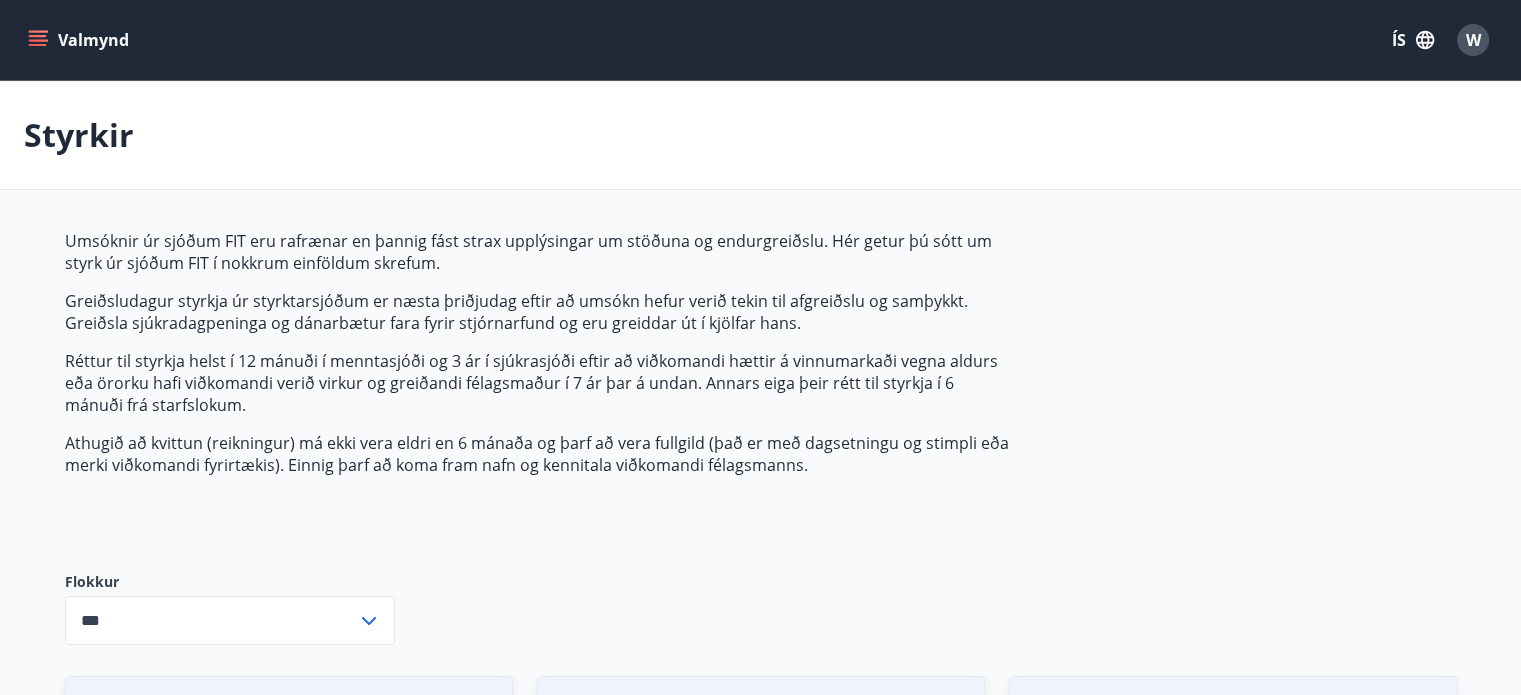 type on "***" 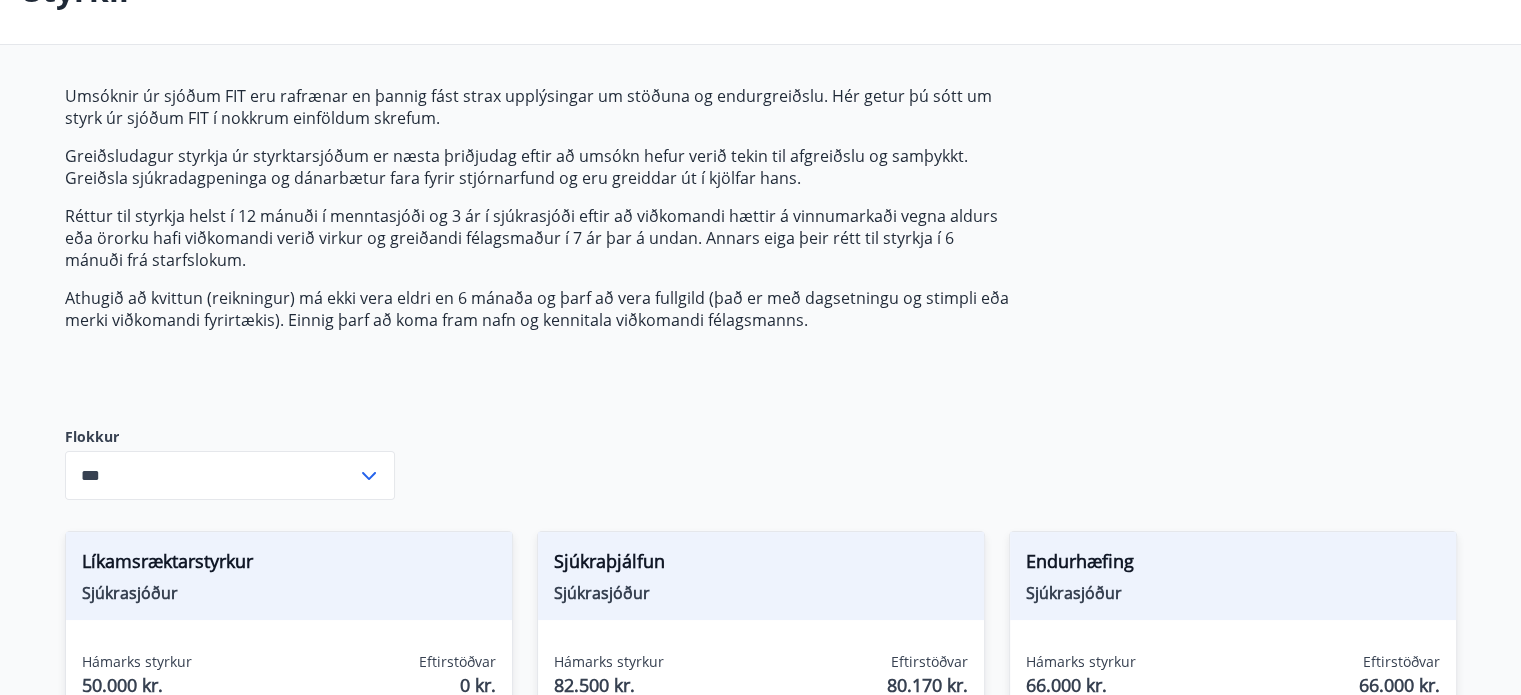 scroll, scrollTop: 0, scrollLeft: 0, axis: both 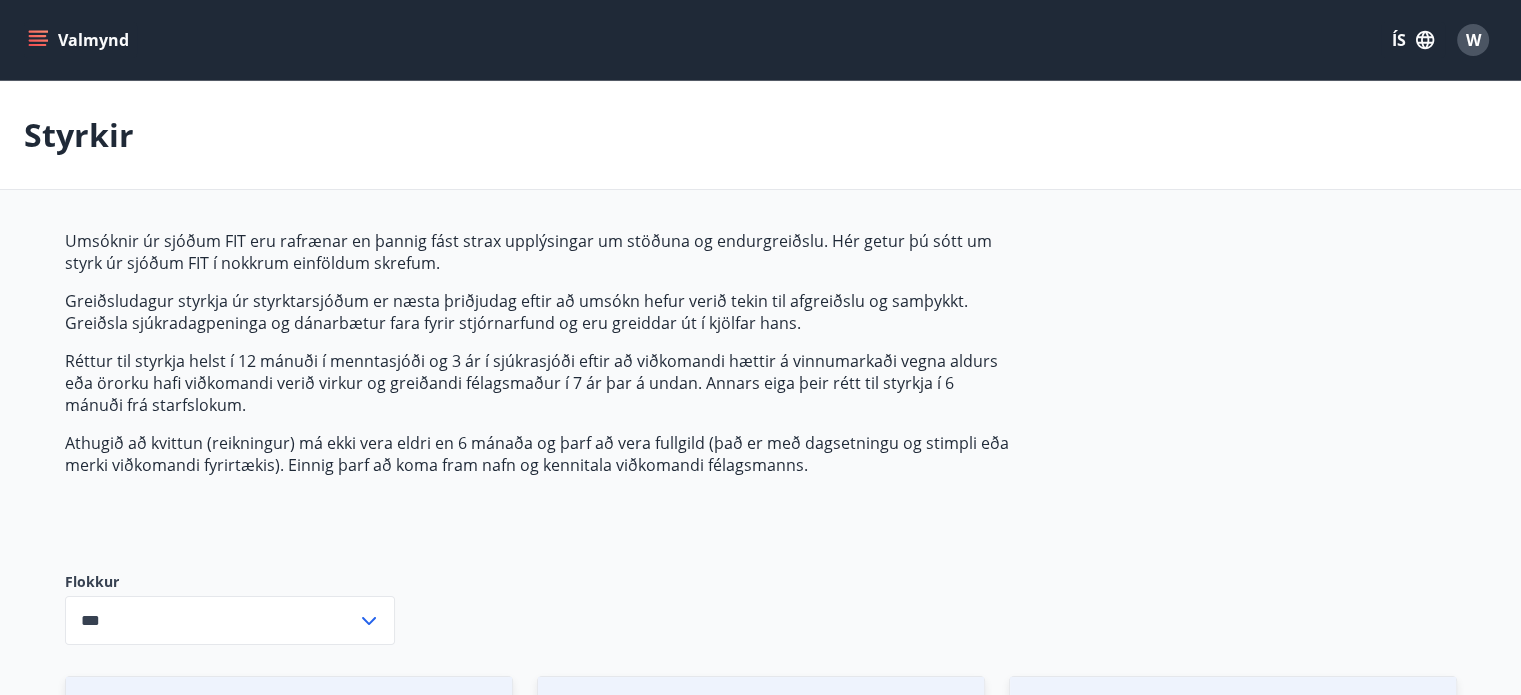 click 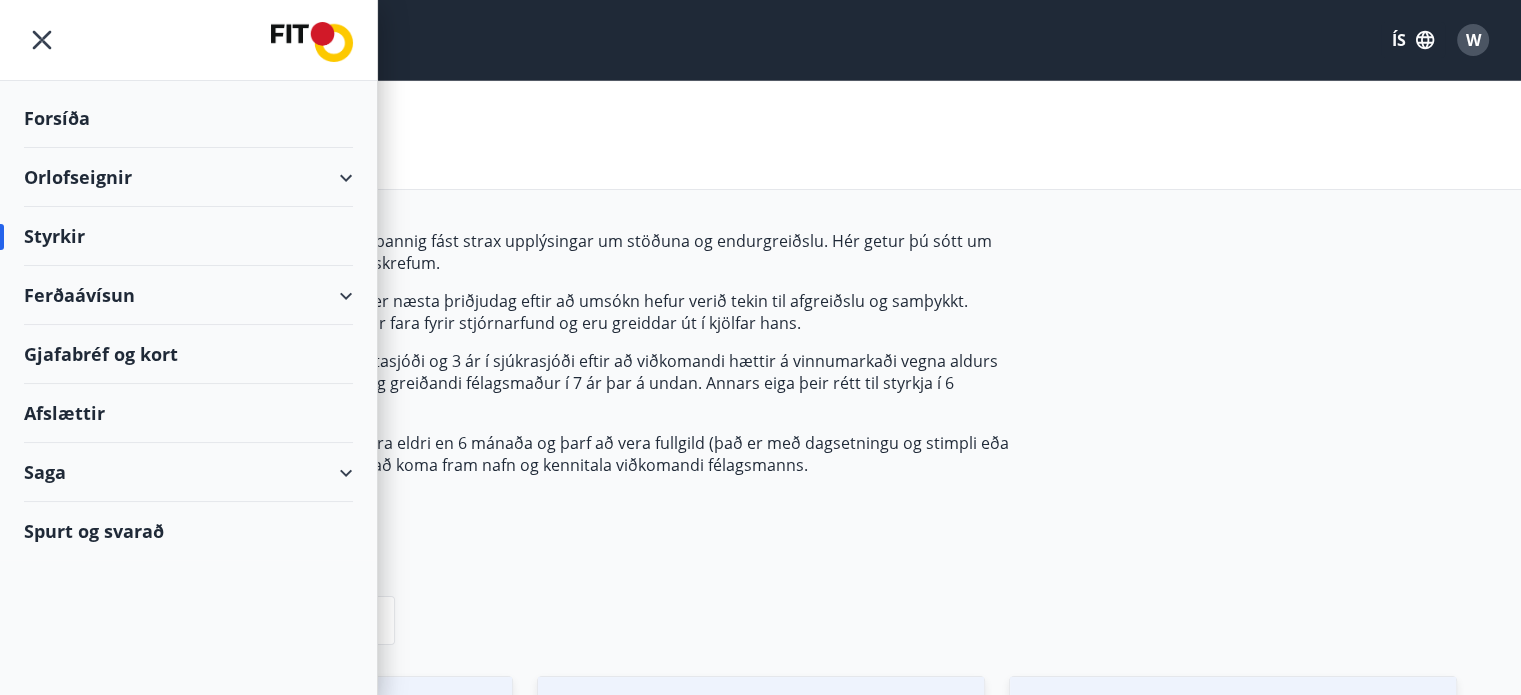 click on "Gjafabréf og kort" at bounding box center (188, 354) 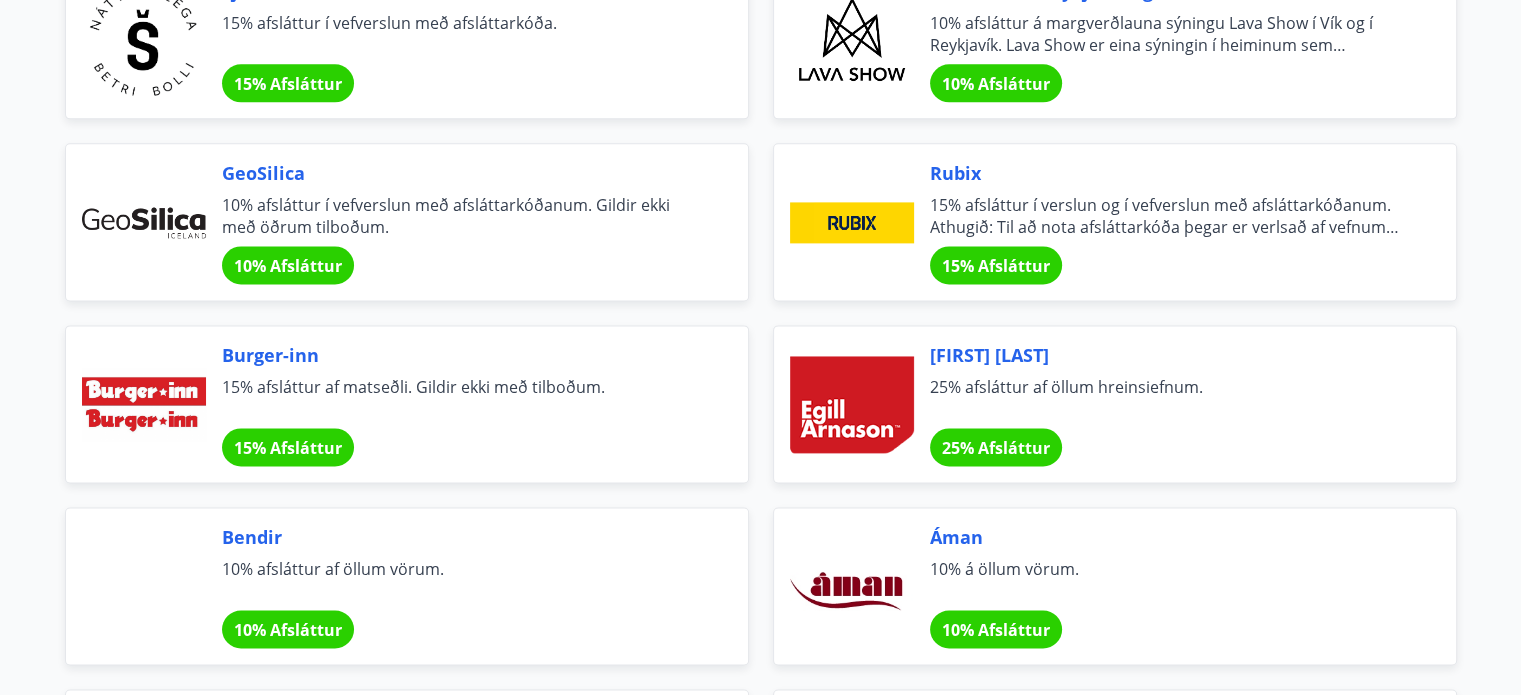 scroll, scrollTop: 2710, scrollLeft: 0, axis: vertical 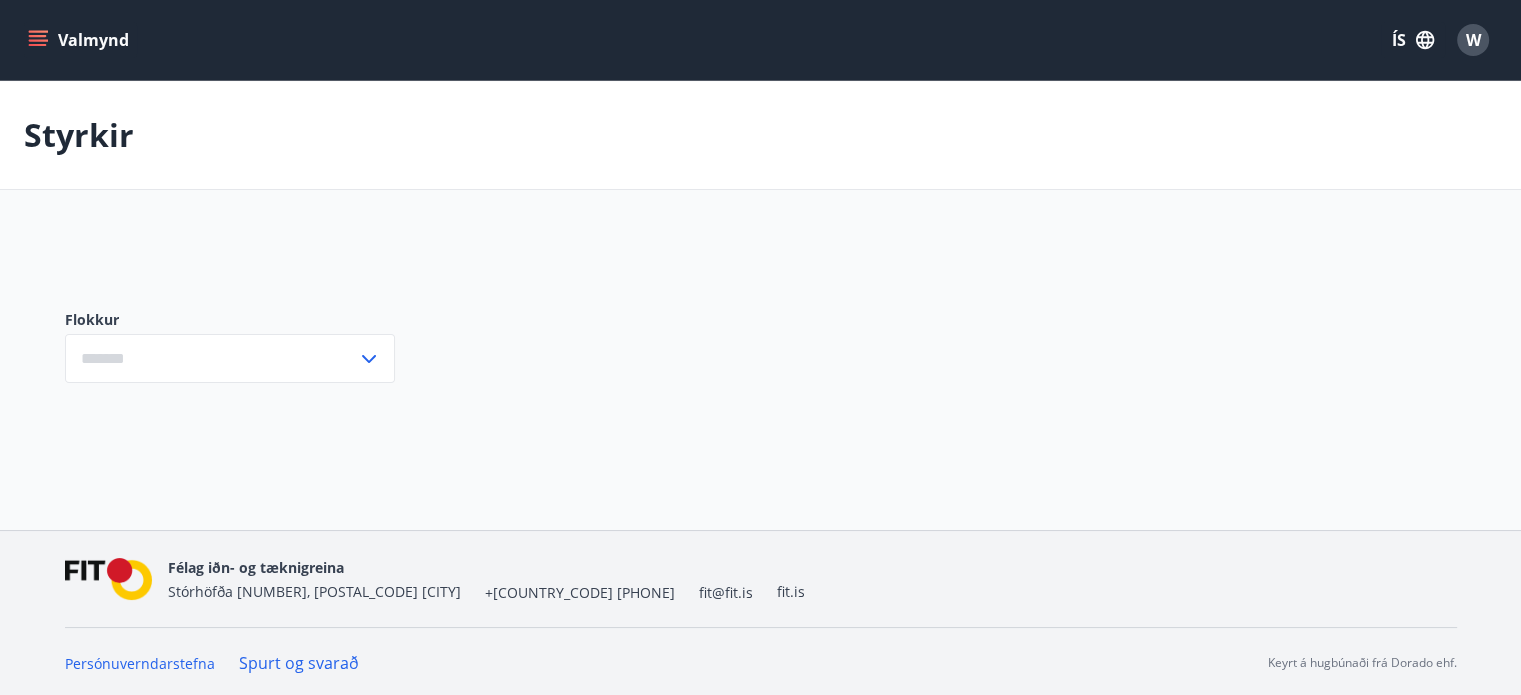 type on "***" 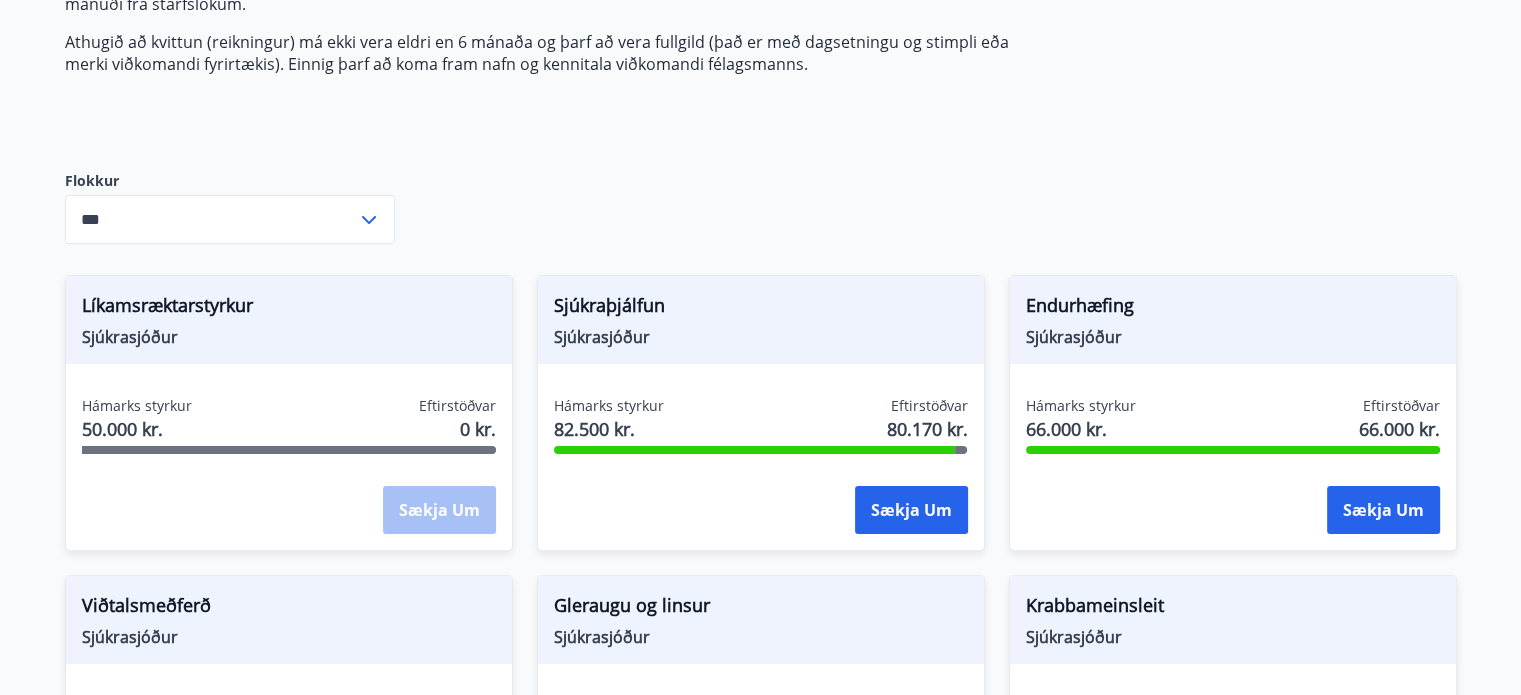 scroll, scrollTop: 0, scrollLeft: 0, axis: both 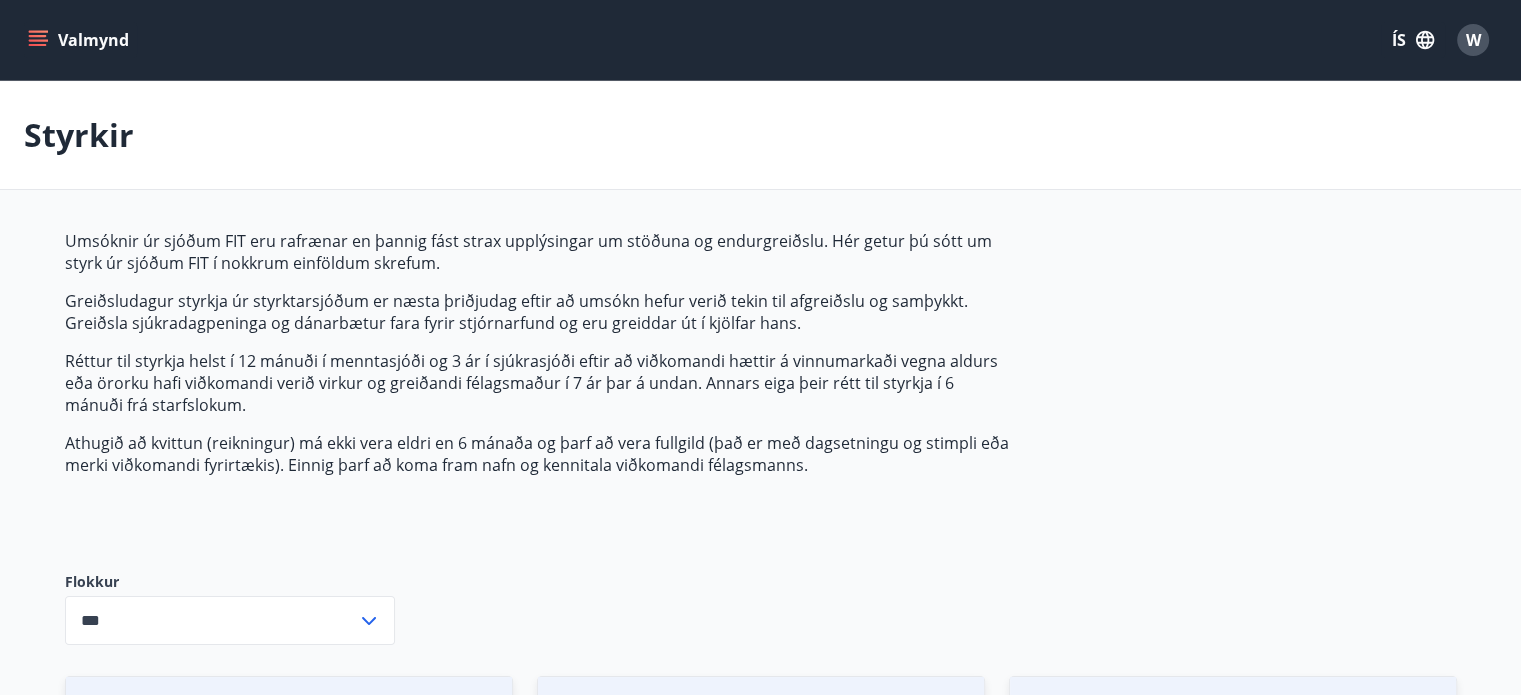 click 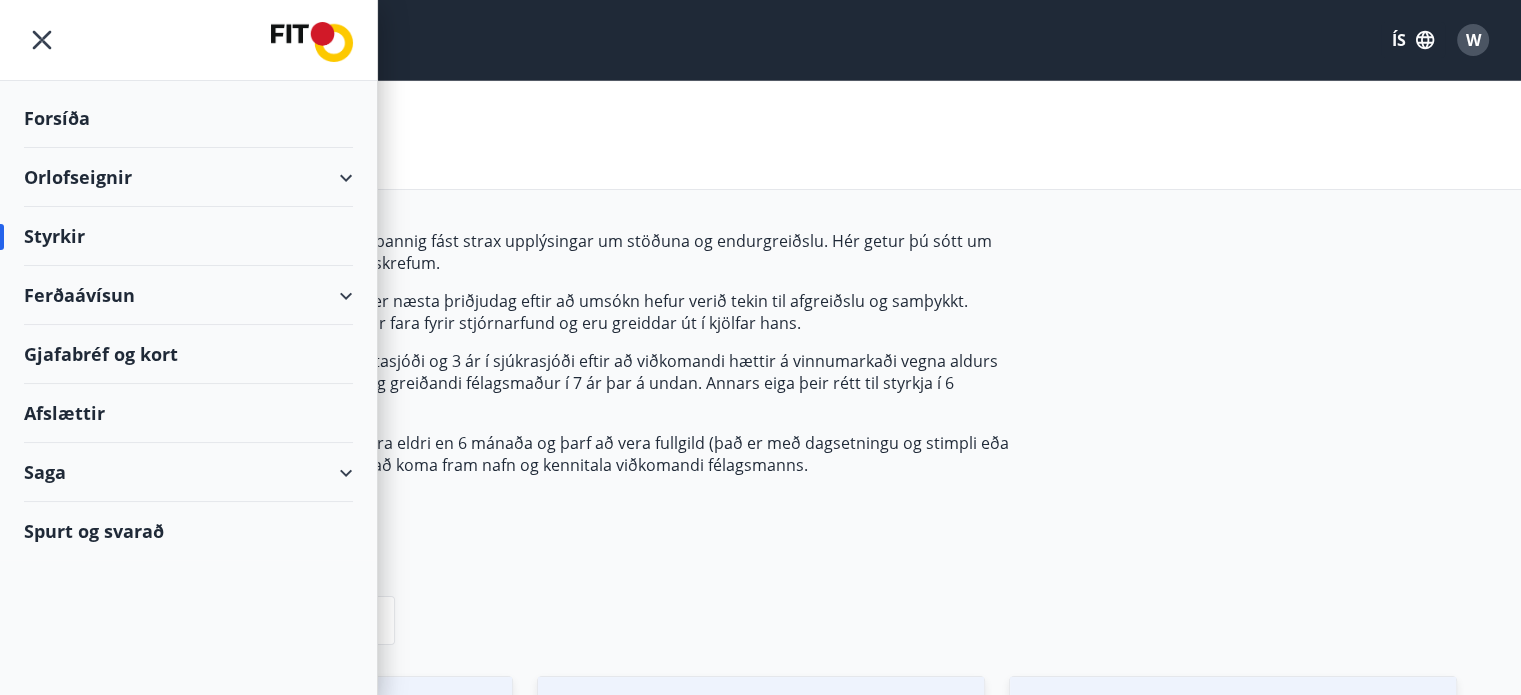 click on "Saga" at bounding box center (188, 472) 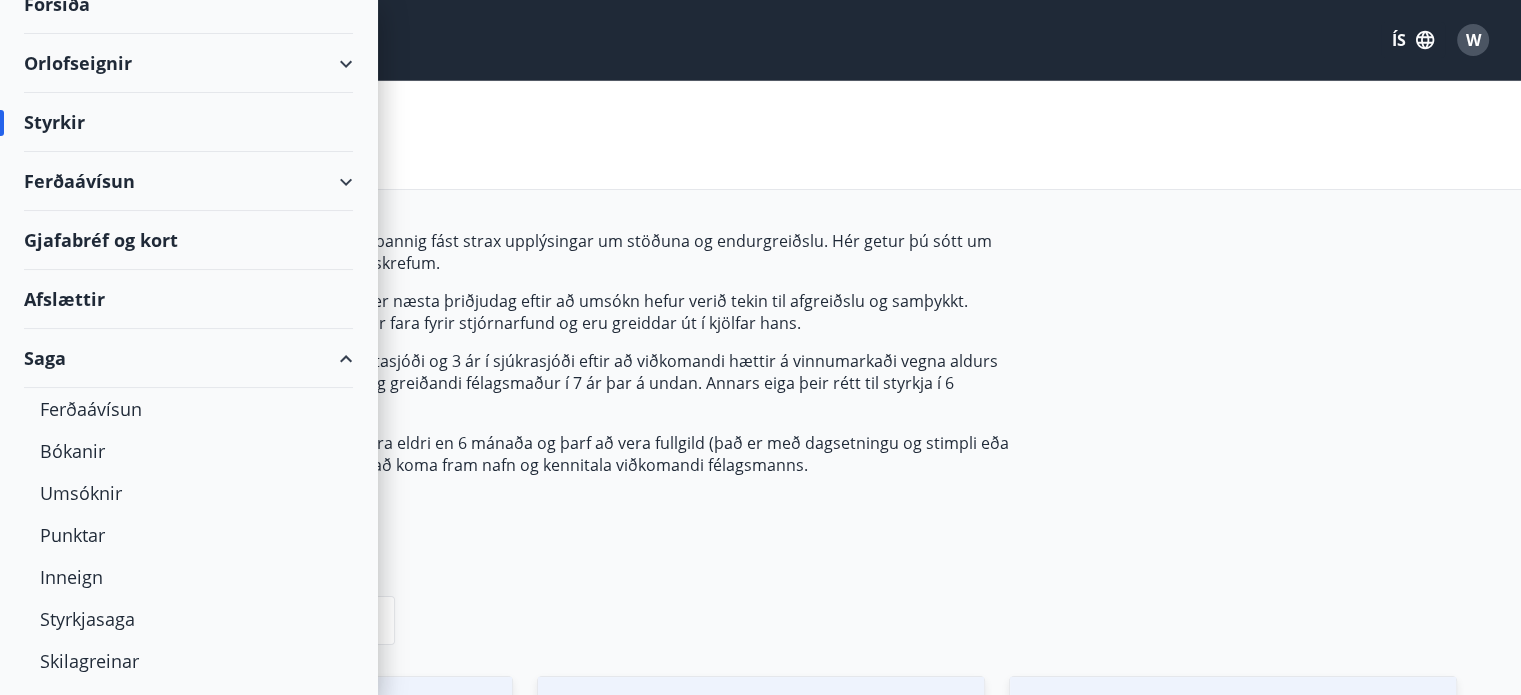 scroll, scrollTop: 157, scrollLeft: 0, axis: vertical 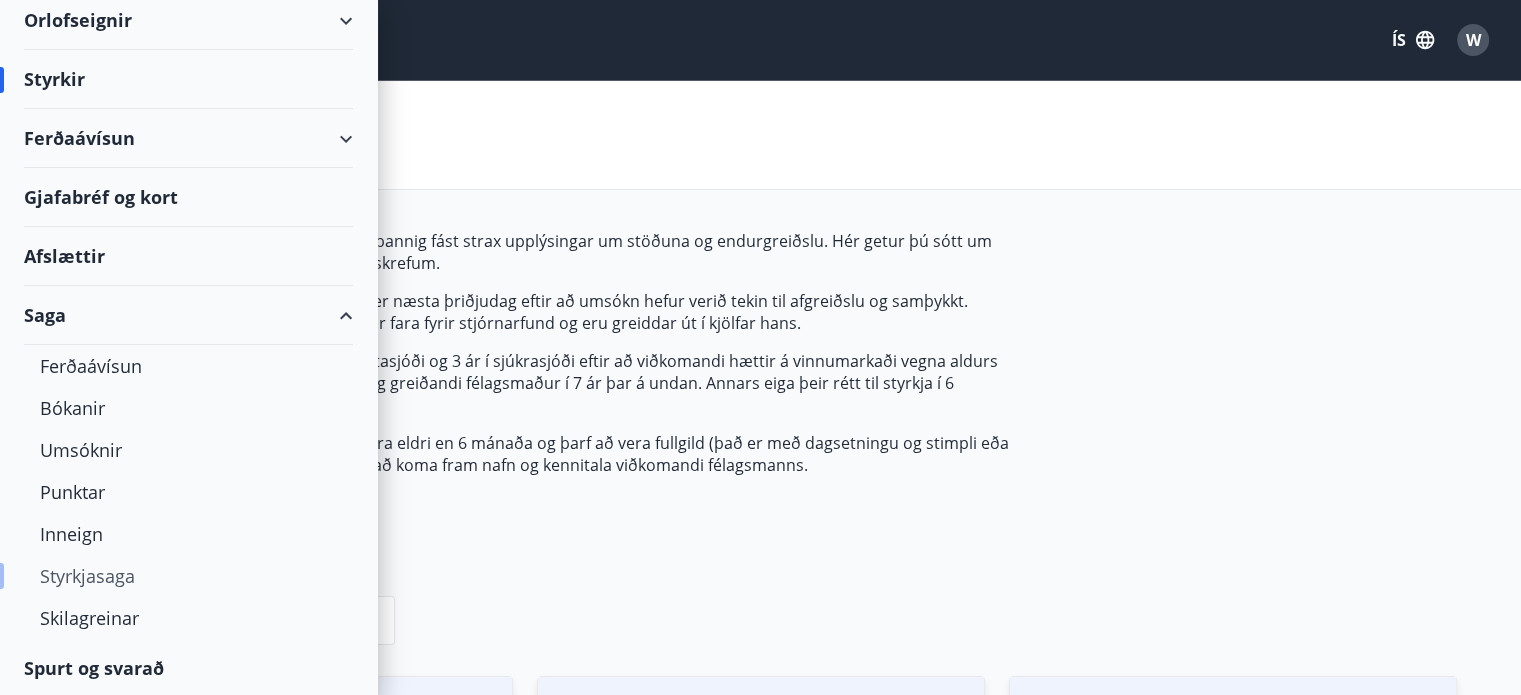 click on "Styrkjasaga" at bounding box center [188, 576] 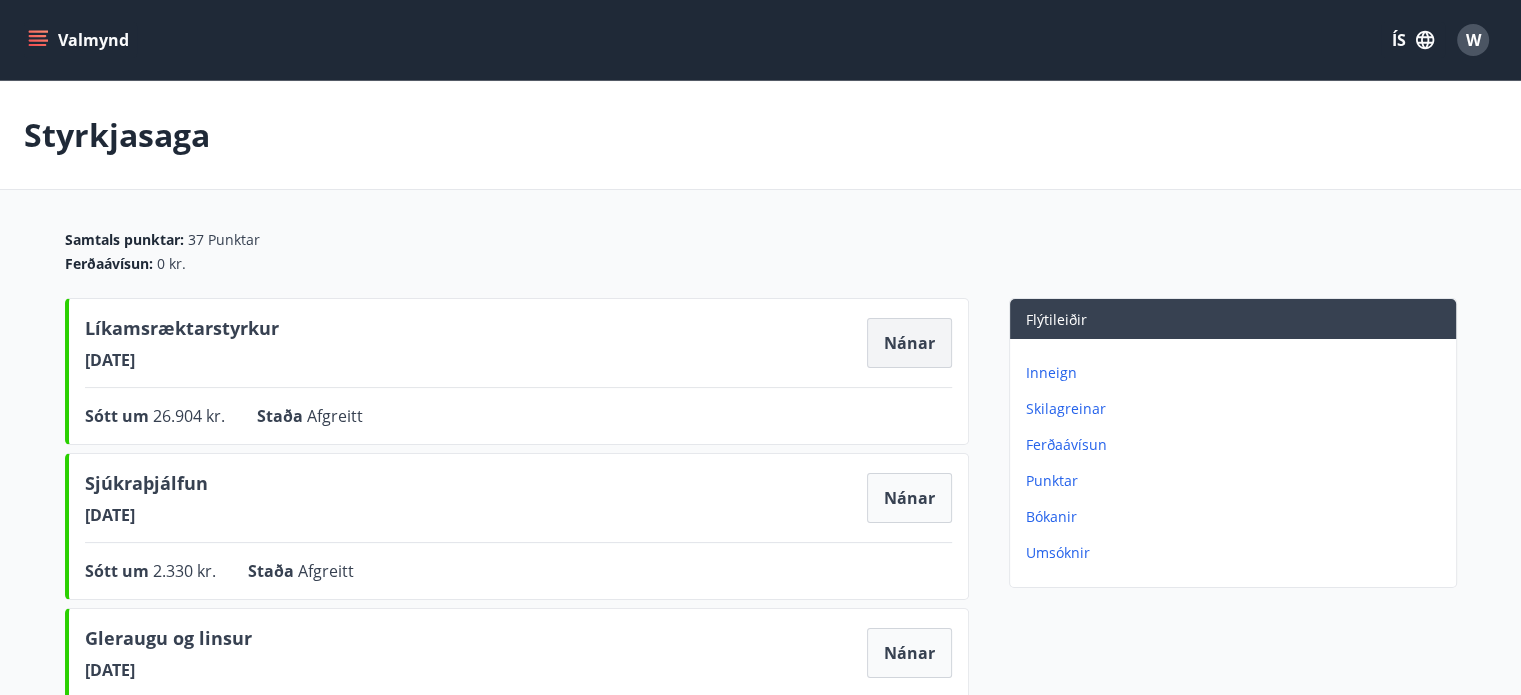 click on "Nánar" at bounding box center [909, 343] 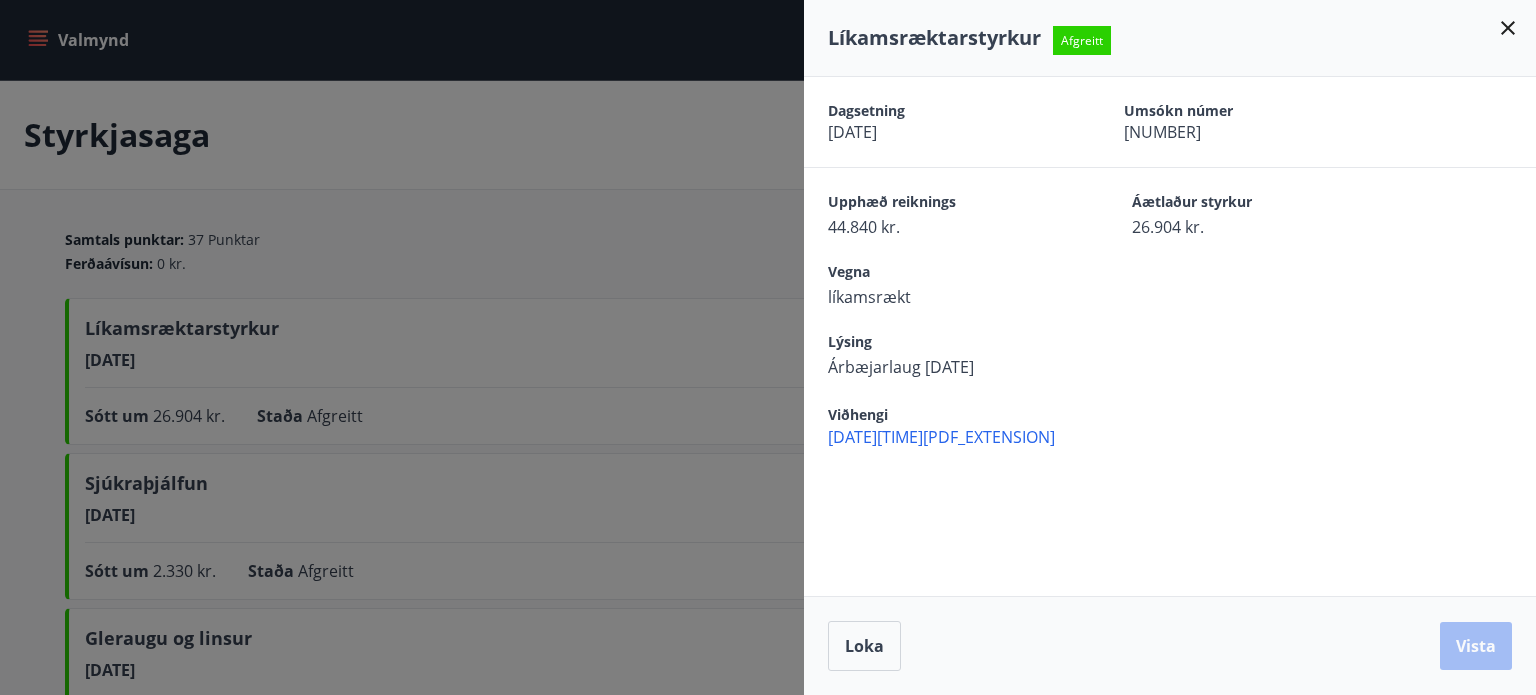 click 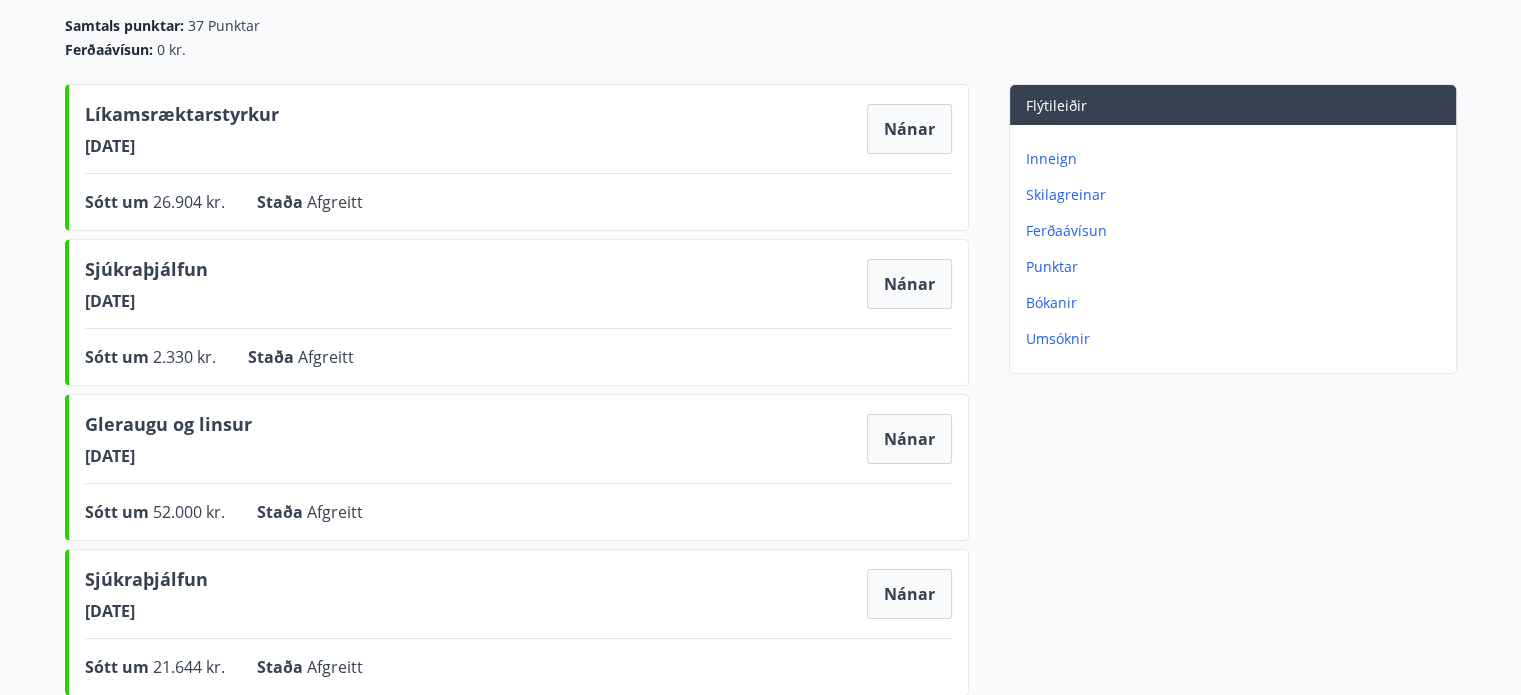 scroll, scrollTop: 1396, scrollLeft: 0, axis: vertical 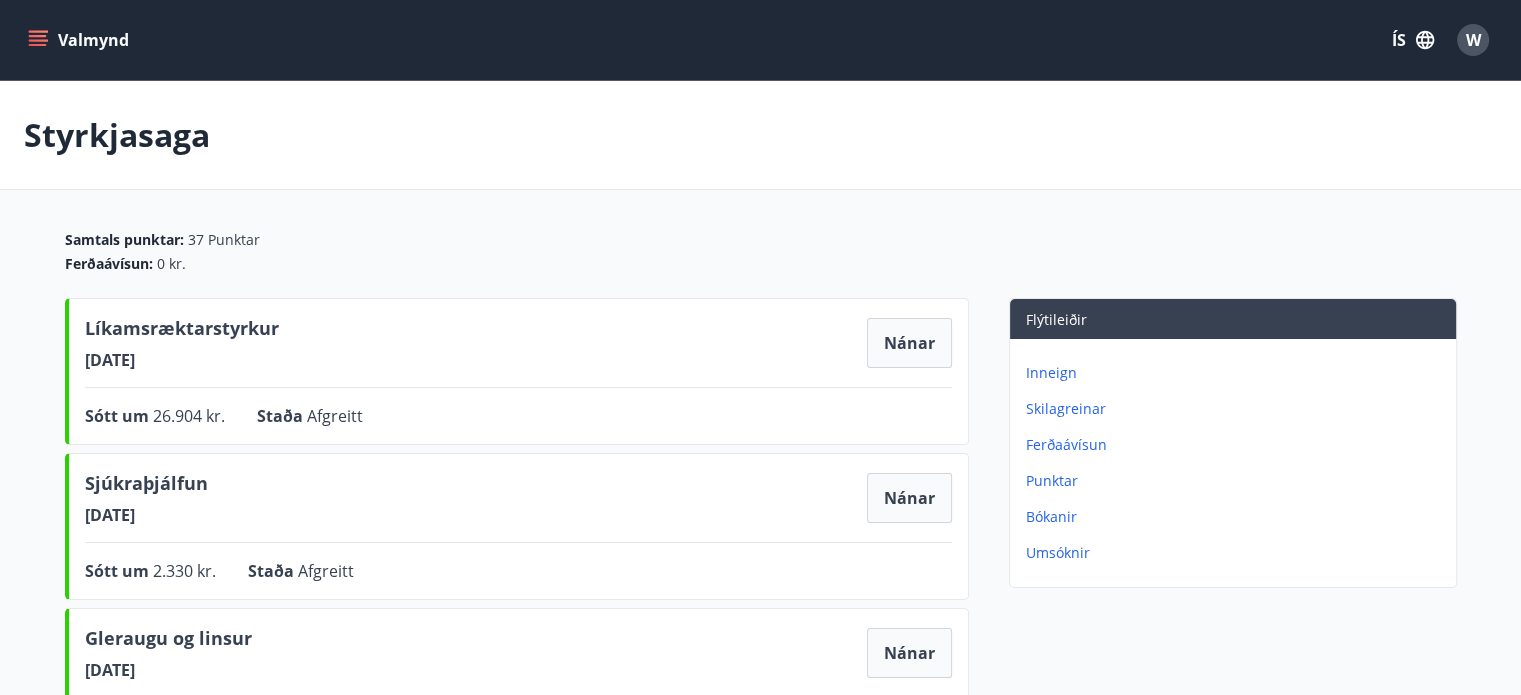 click on "Valmynd ÍS W" at bounding box center (760, 40) 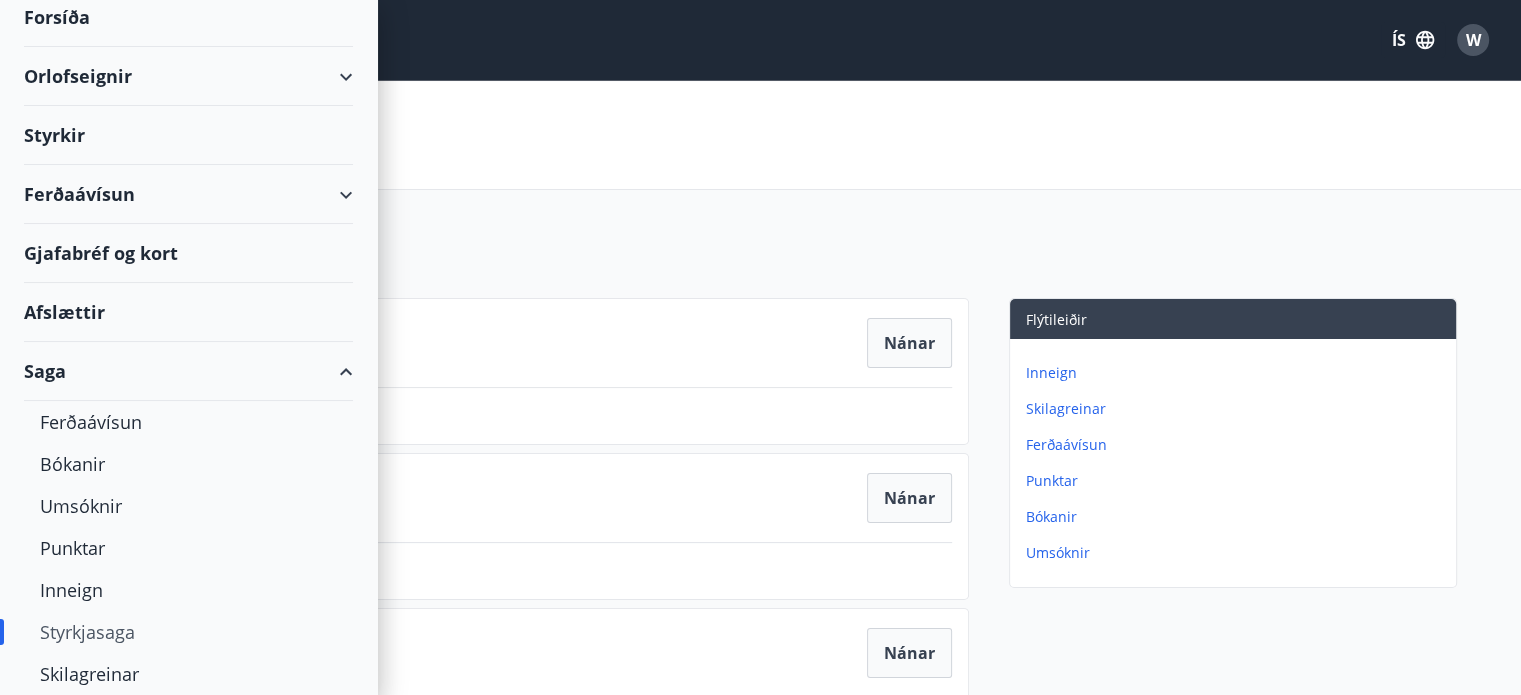 scroll, scrollTop: 157, scrollLeft: 0, axis: vertical 